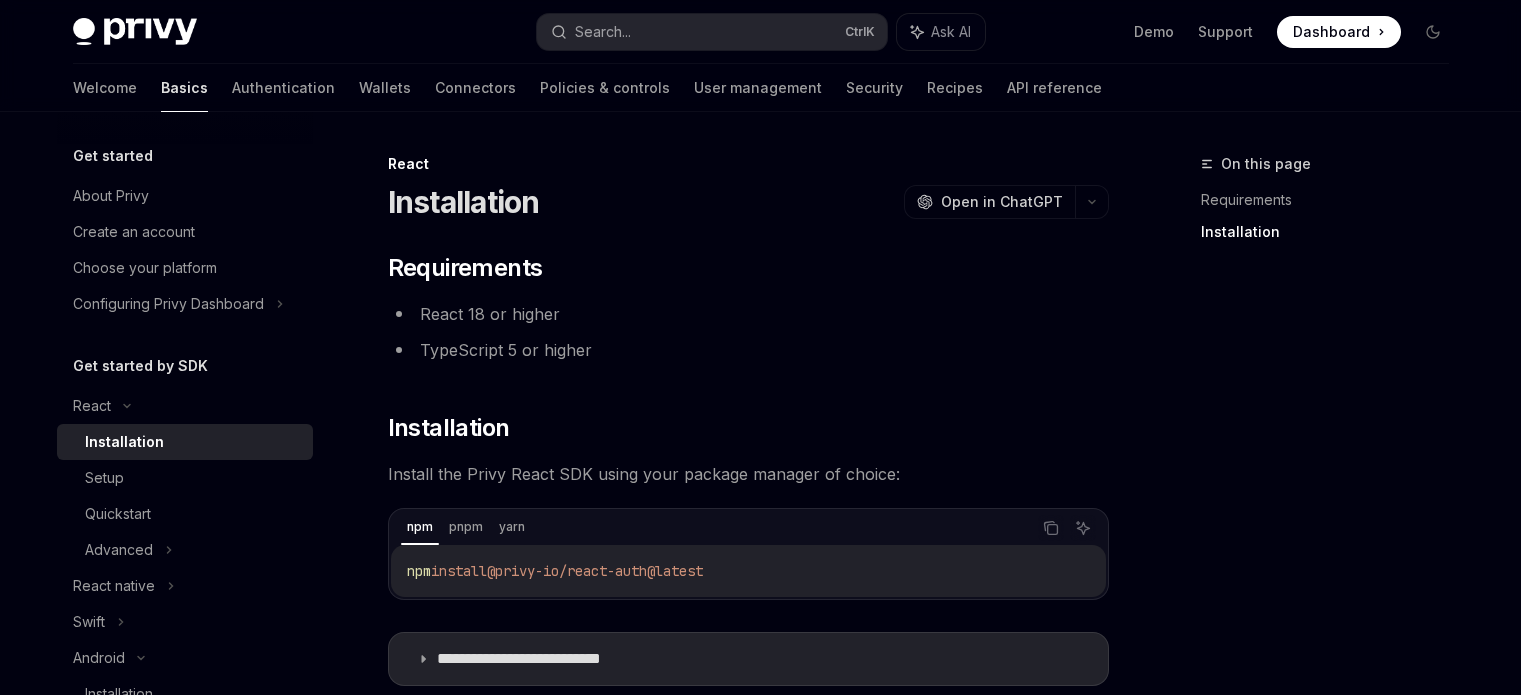 scroll, scrollTop: 286, scrollLeft: 0, axis: vertical 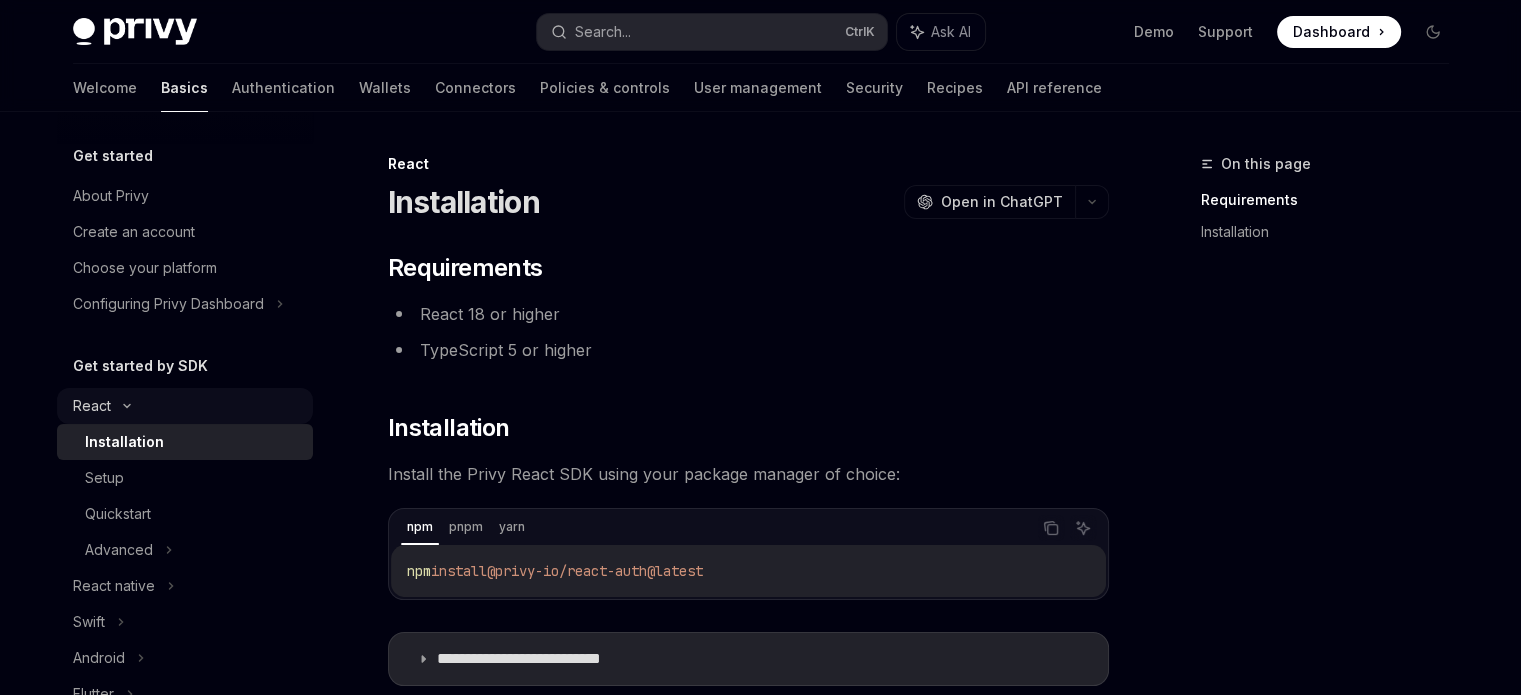 click on "React" at bounding box center (92, 406) 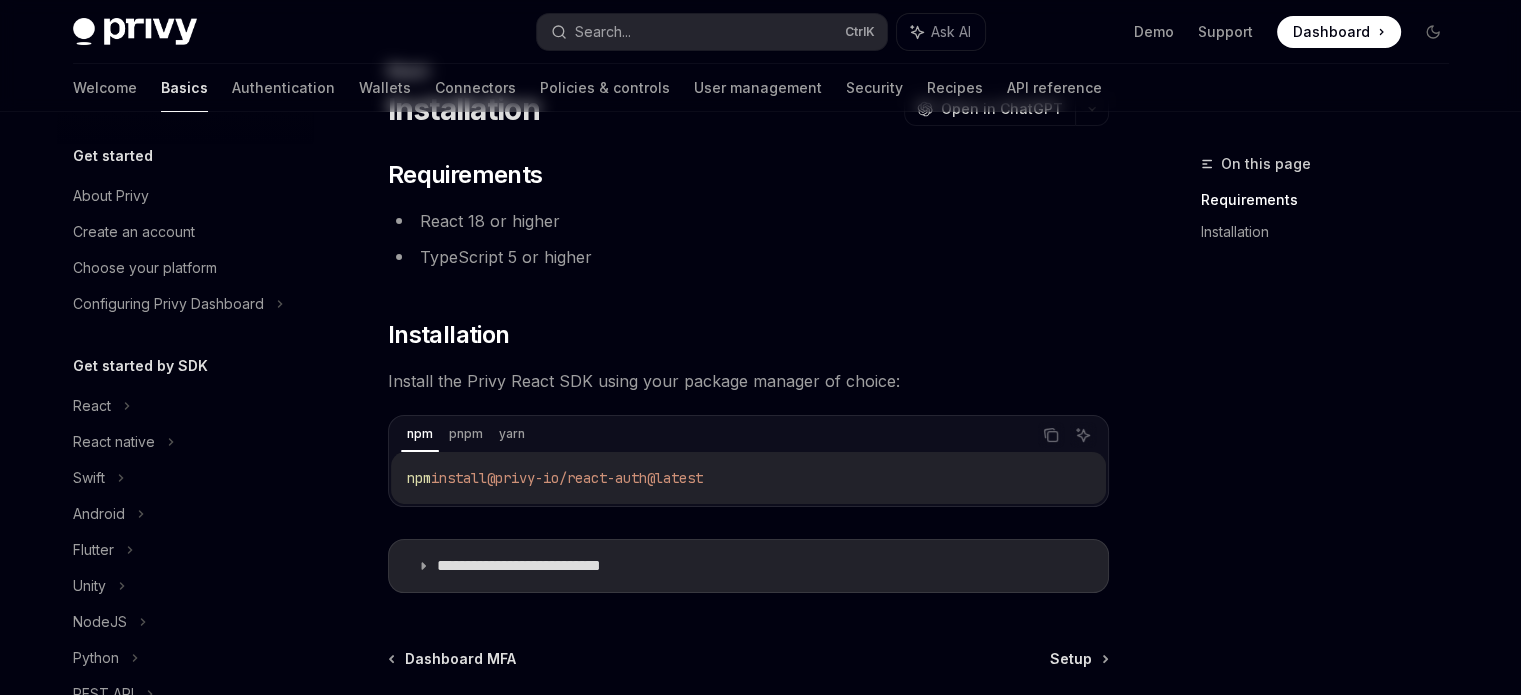 scroll, scrollTop: 0, scrollLeft: 0, axis: both 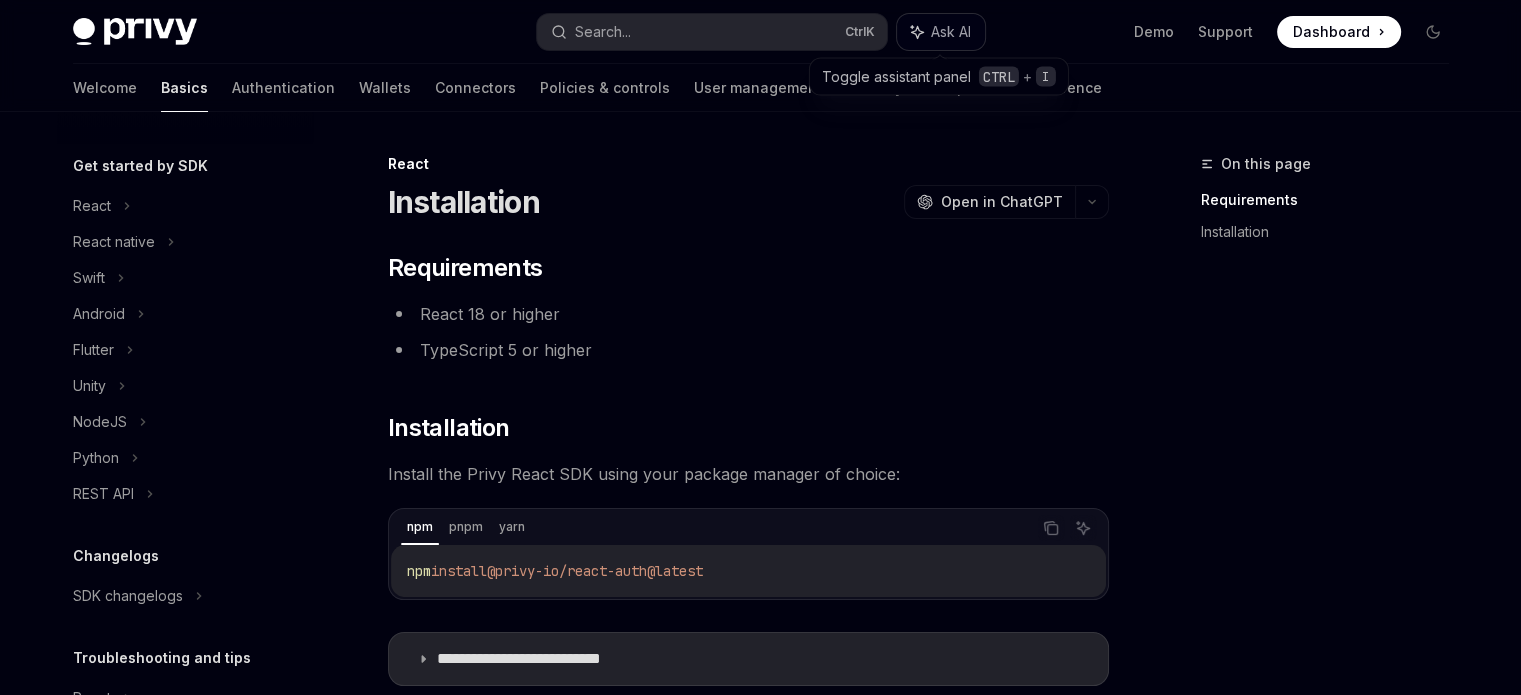 click on "Ask AI" at bounding box center [951, 32] 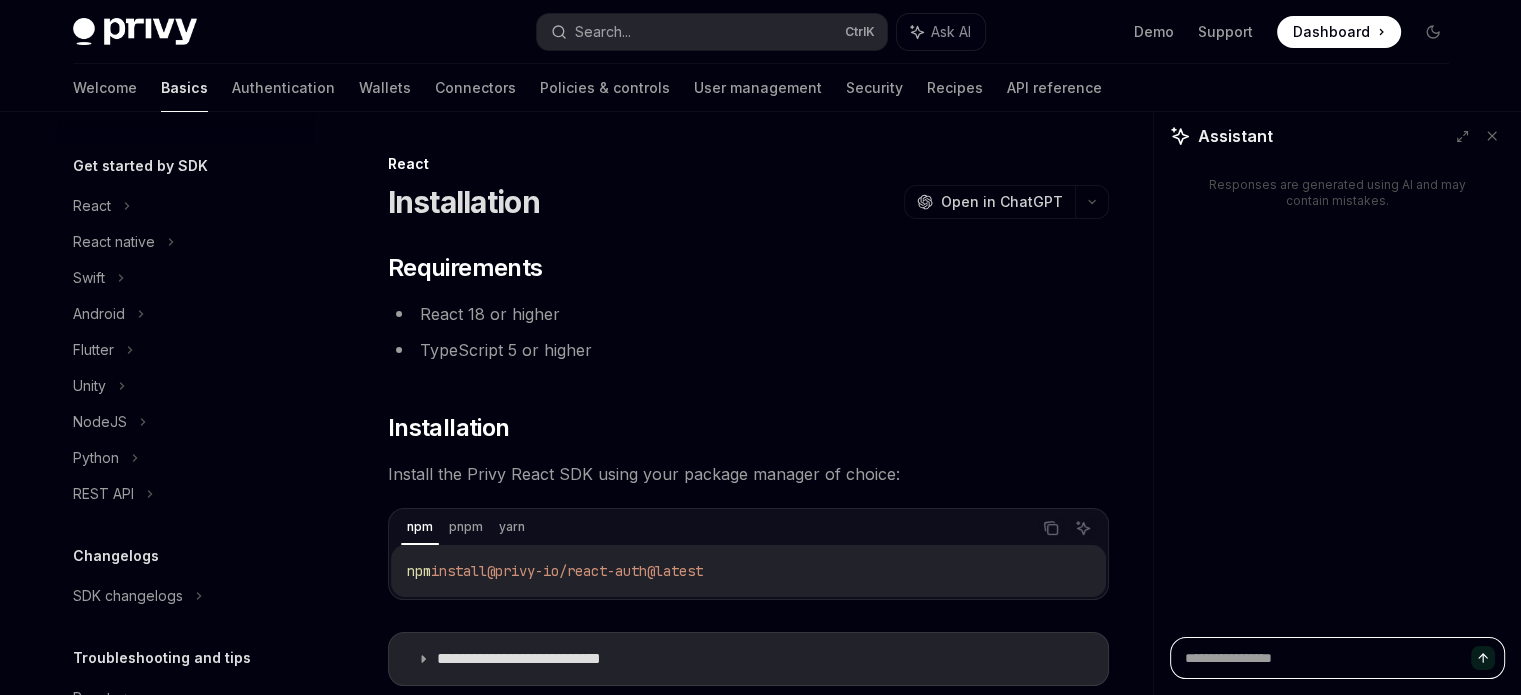 click at bounding box center (1337, 658) 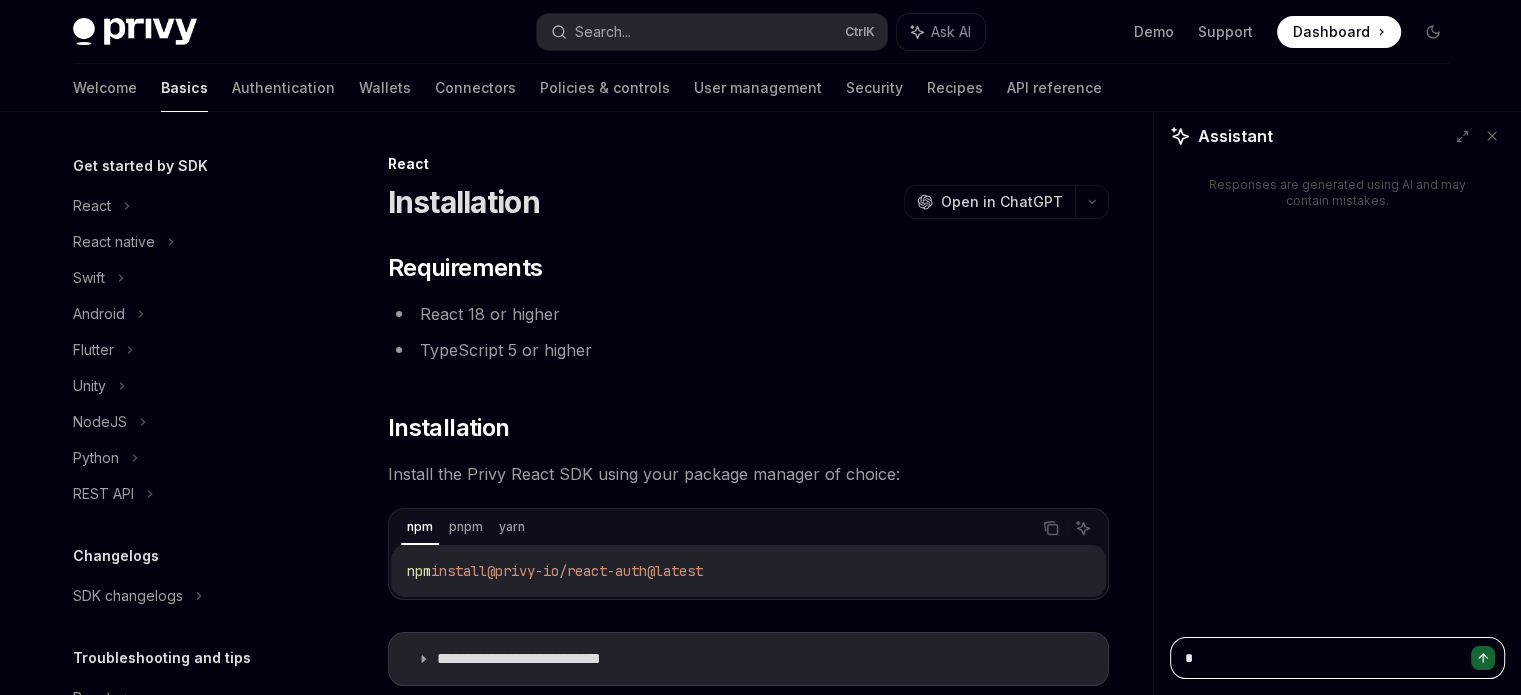 type on "**" 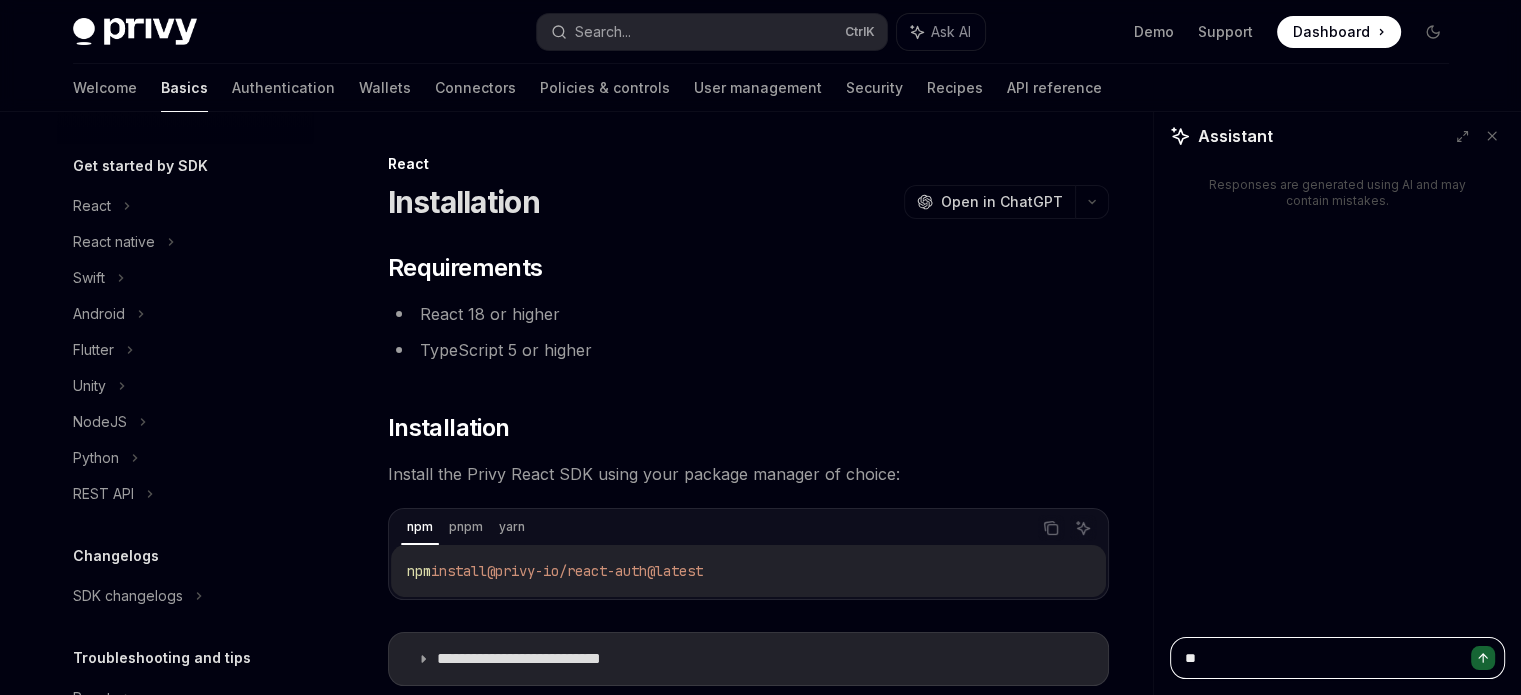 type on "**" 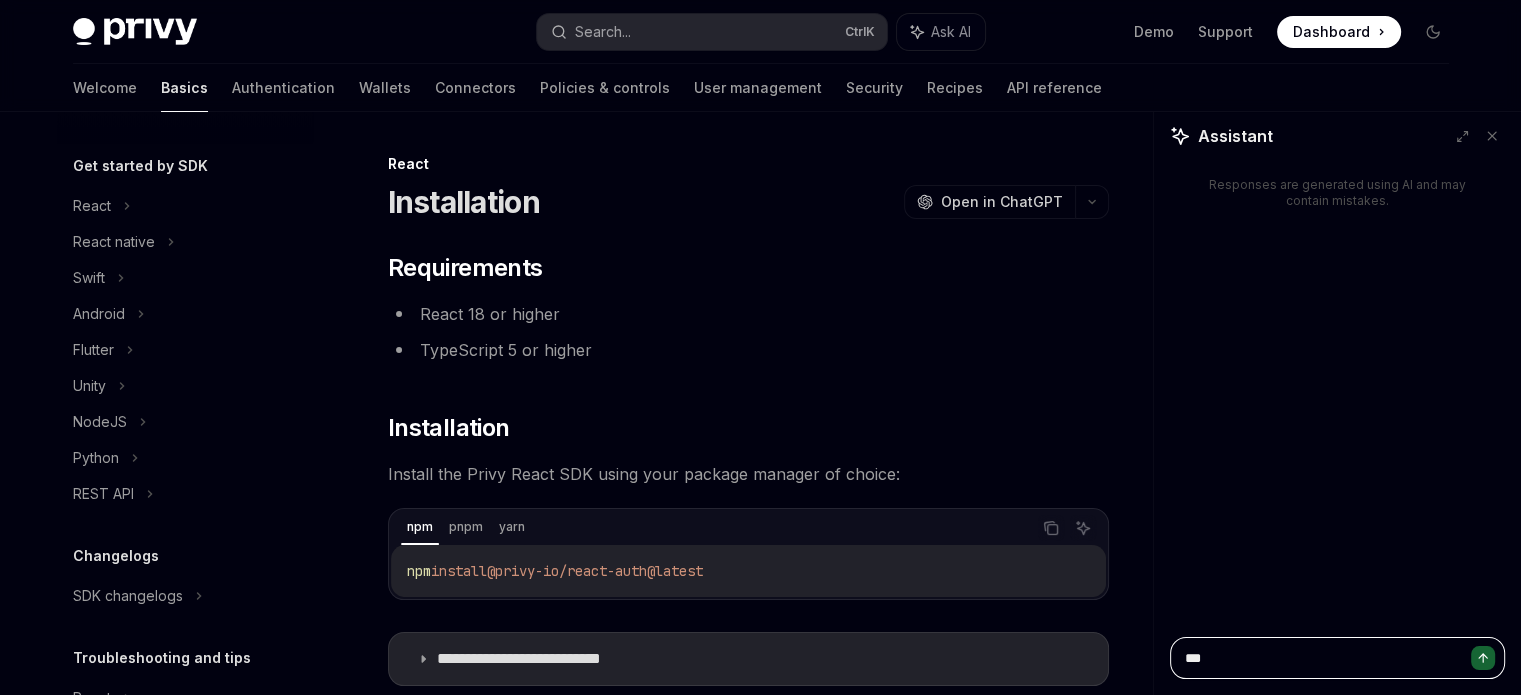 type on "****" 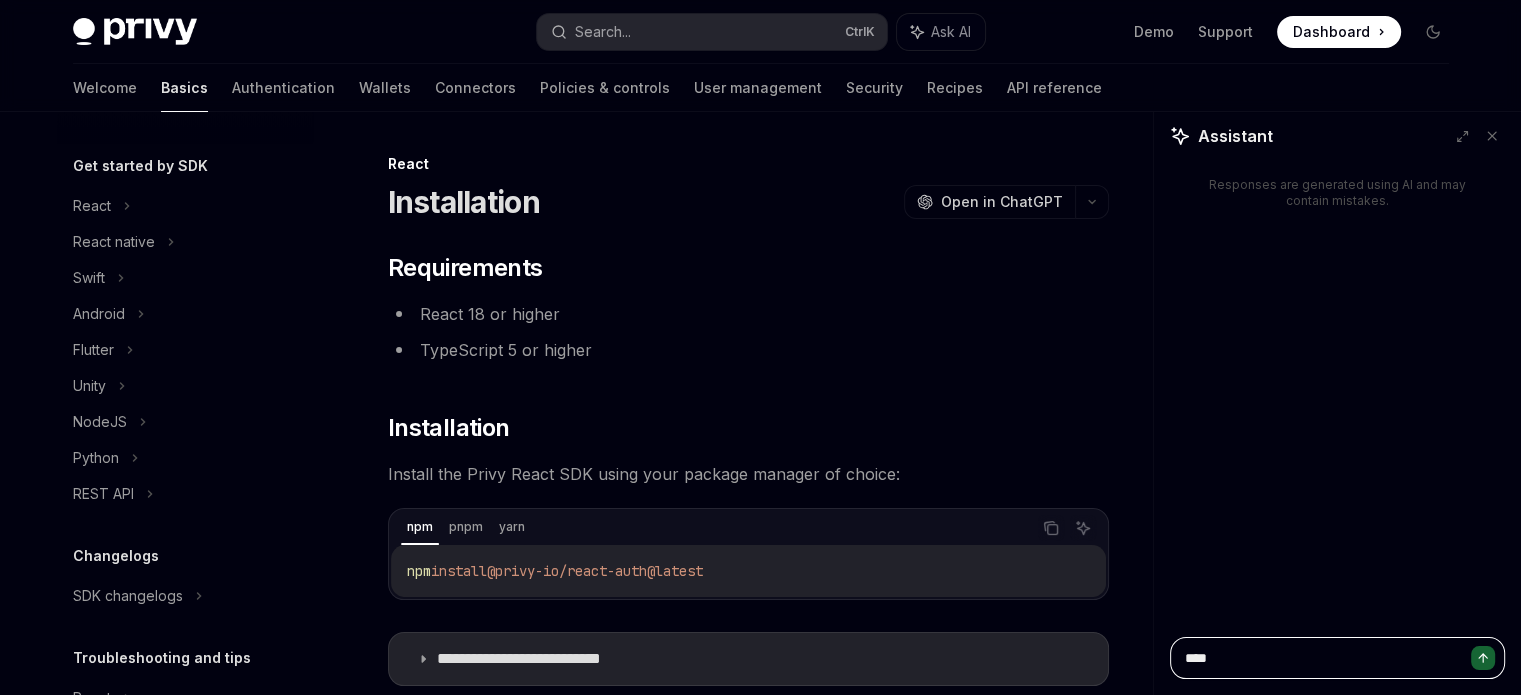 type on "*****" 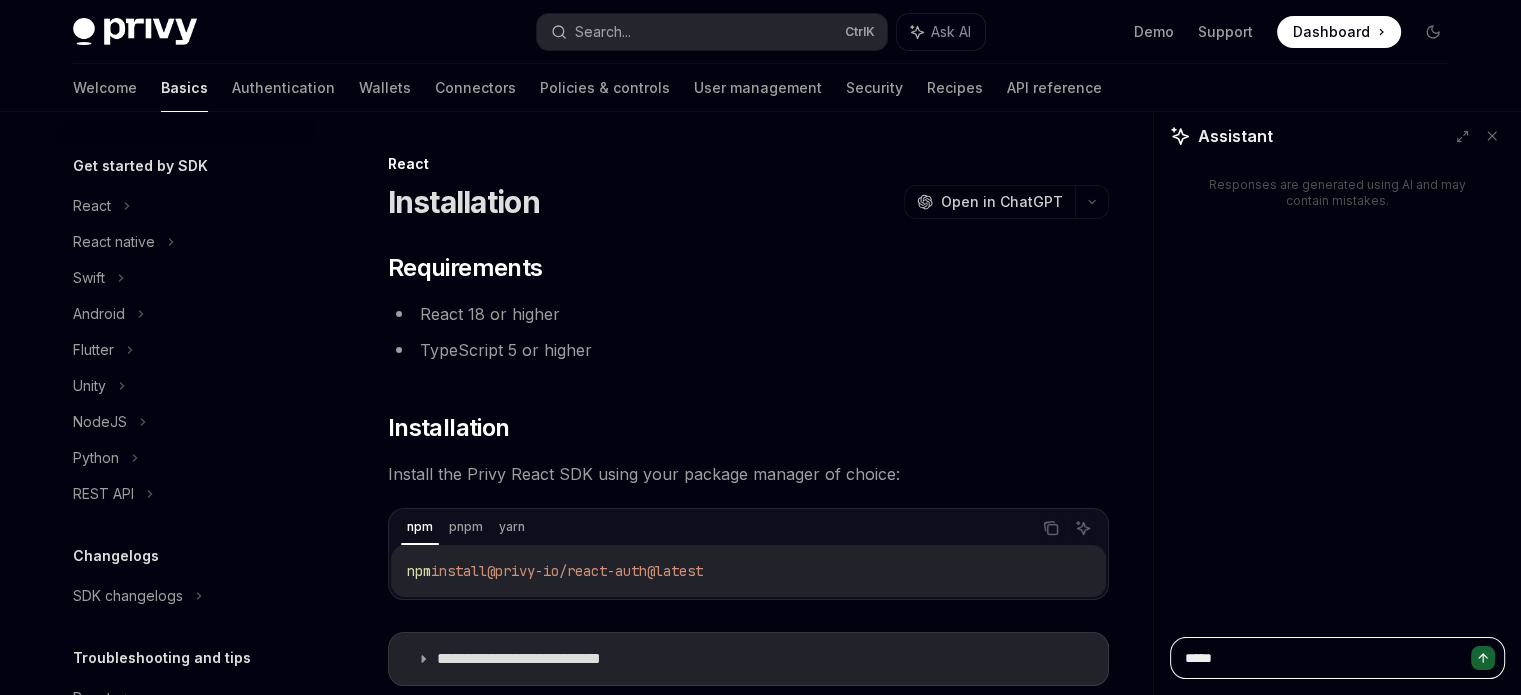 type on "******" 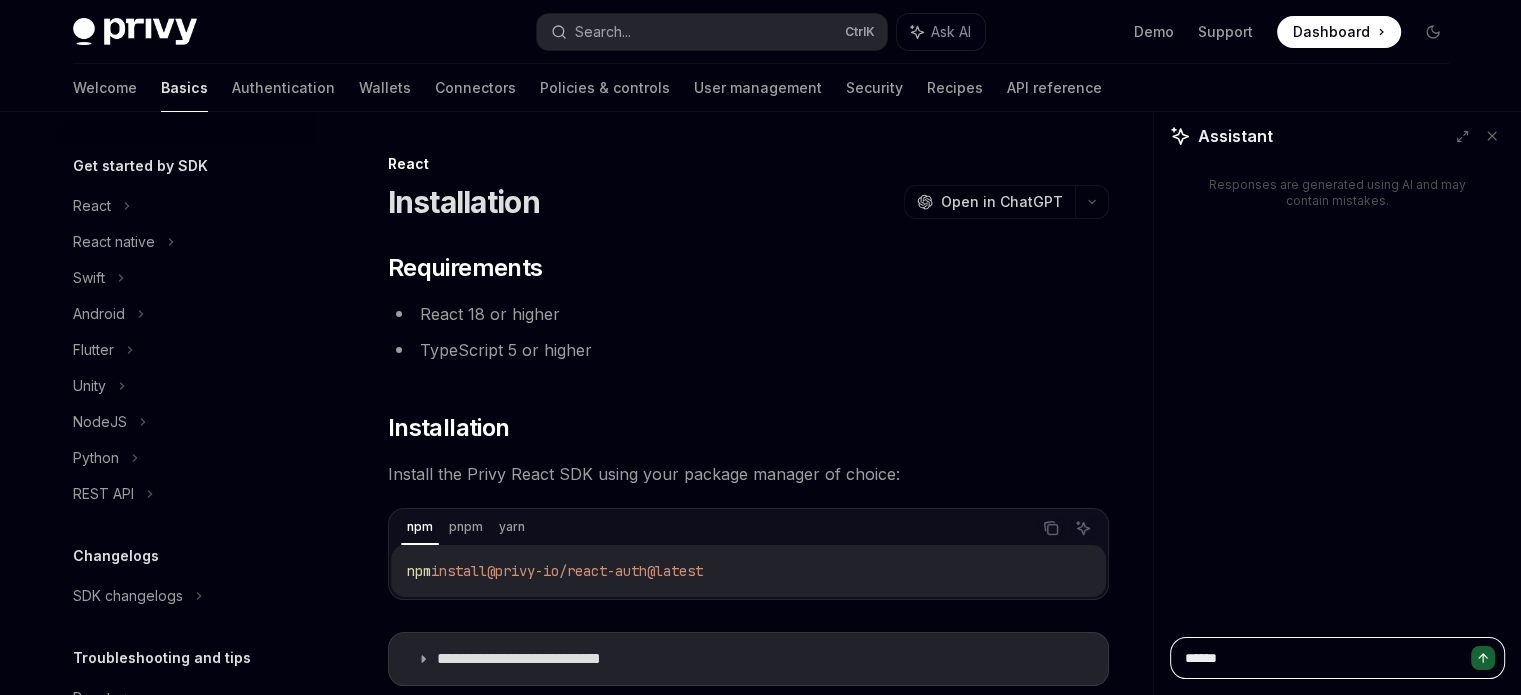 type on "*******" 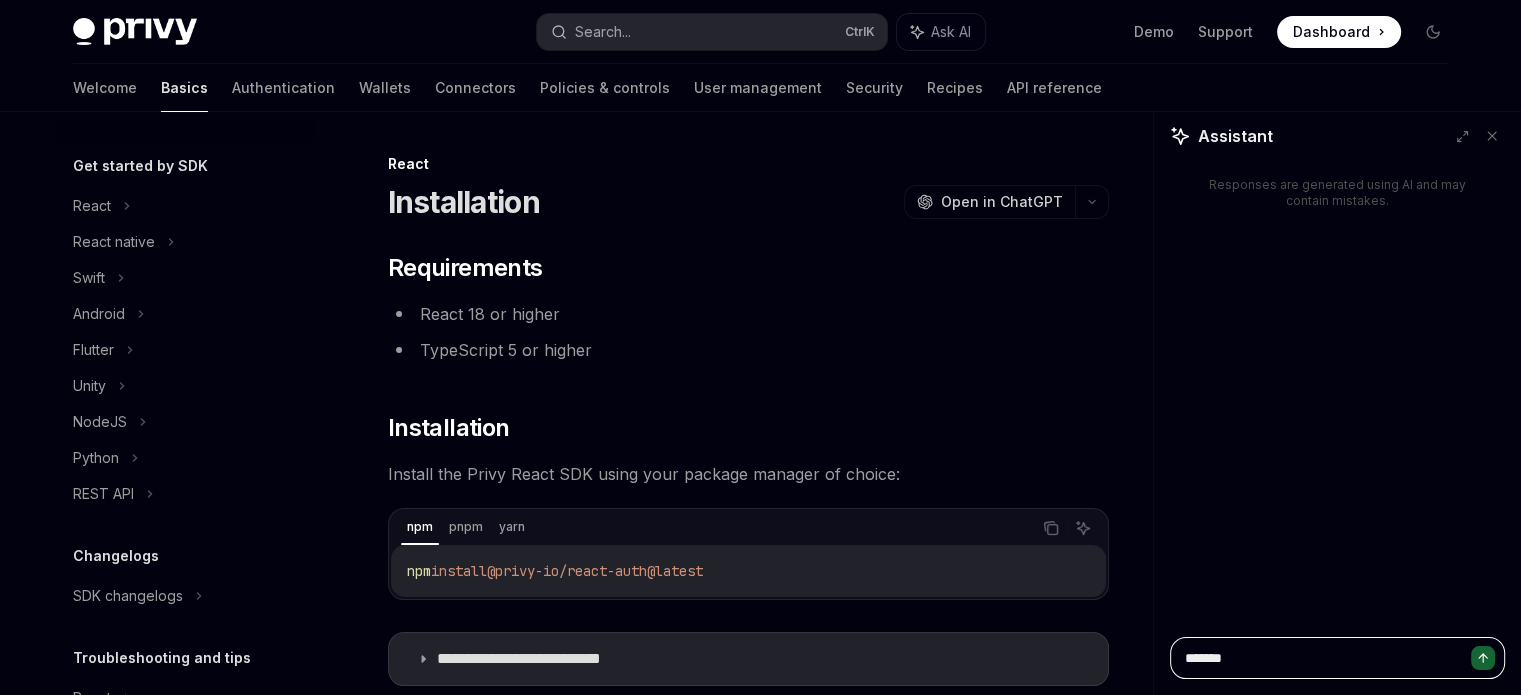 type on "********" 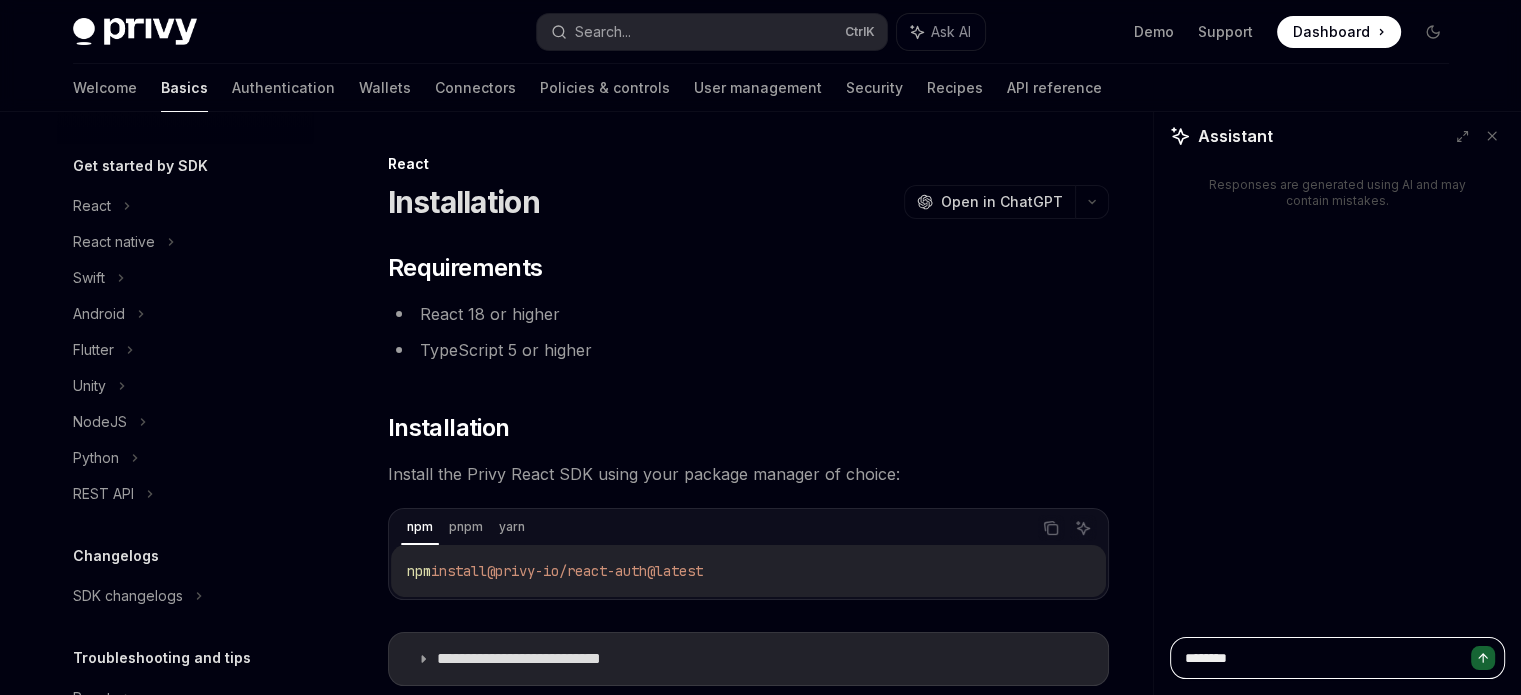 type on "********" 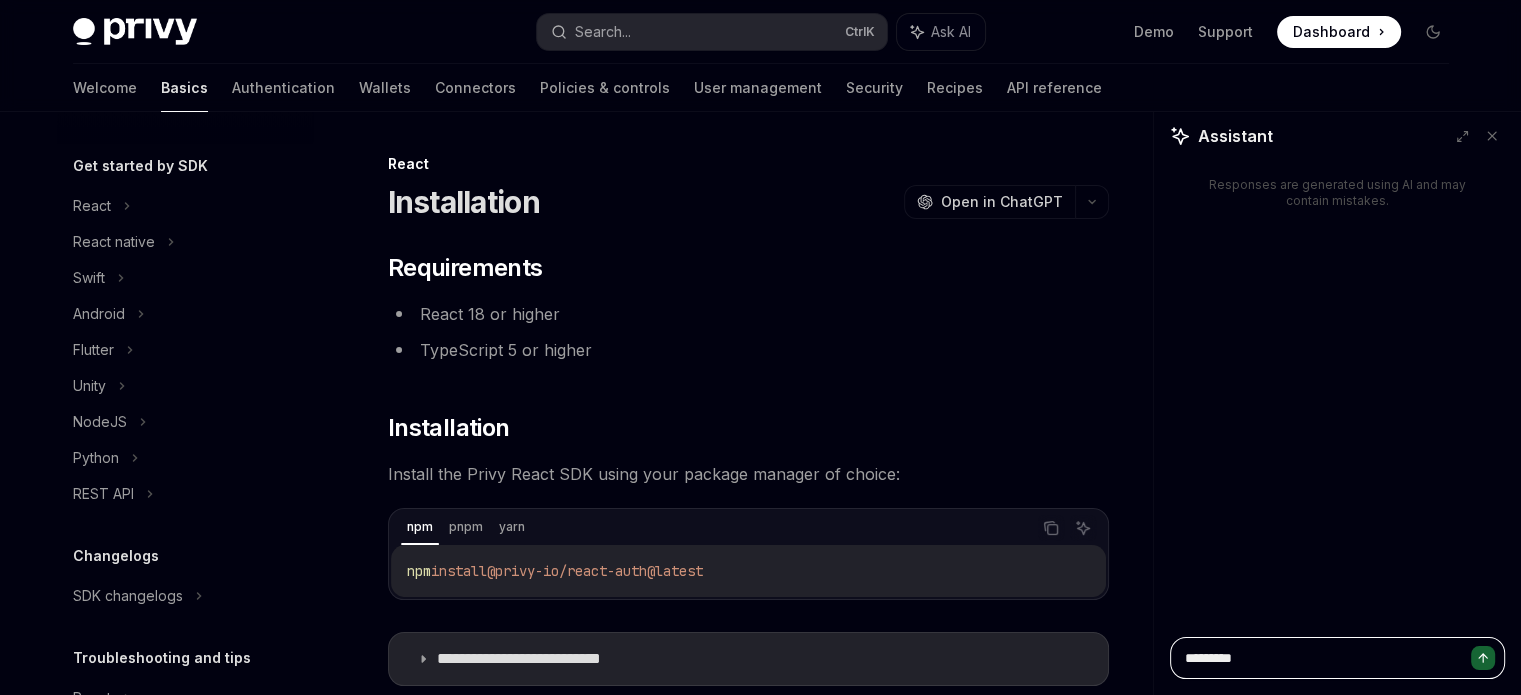 type on "*" 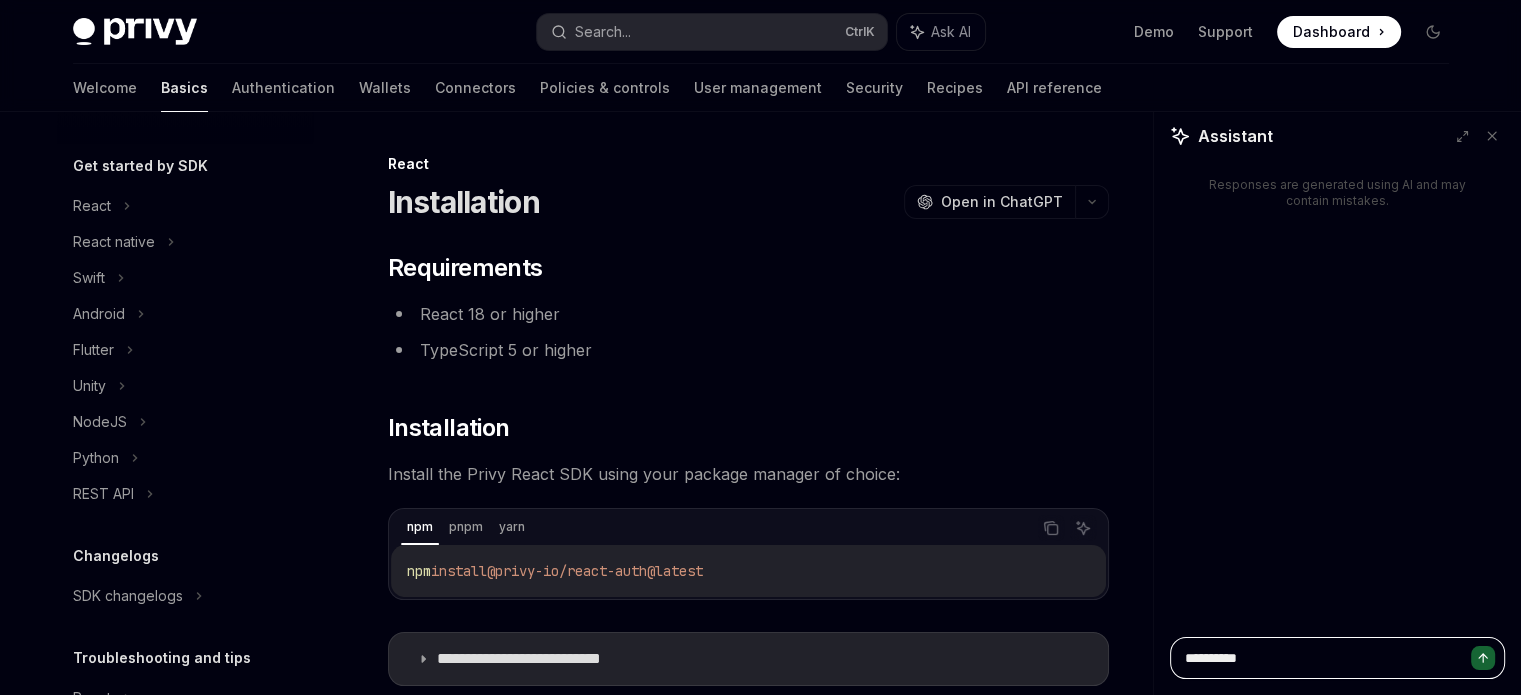 type on "********" 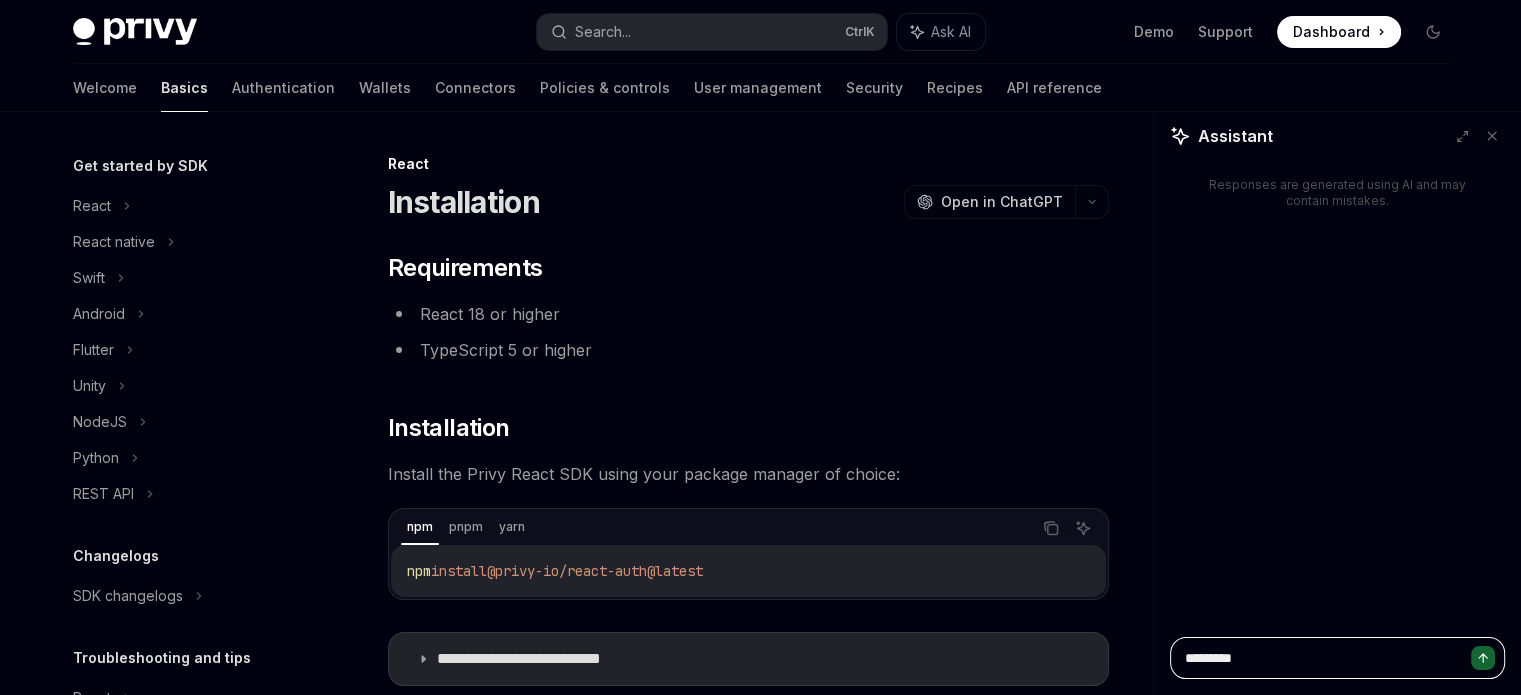 type on "**********" 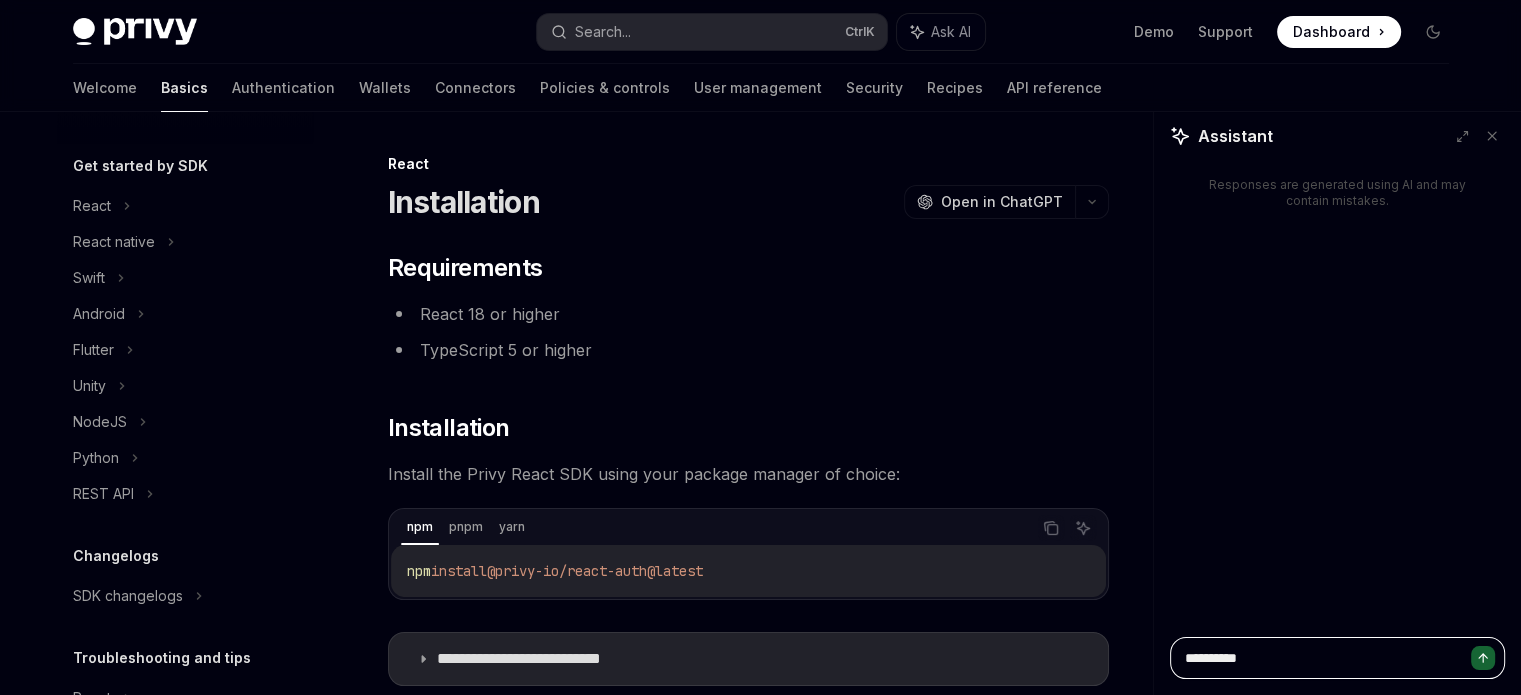type on "**********" 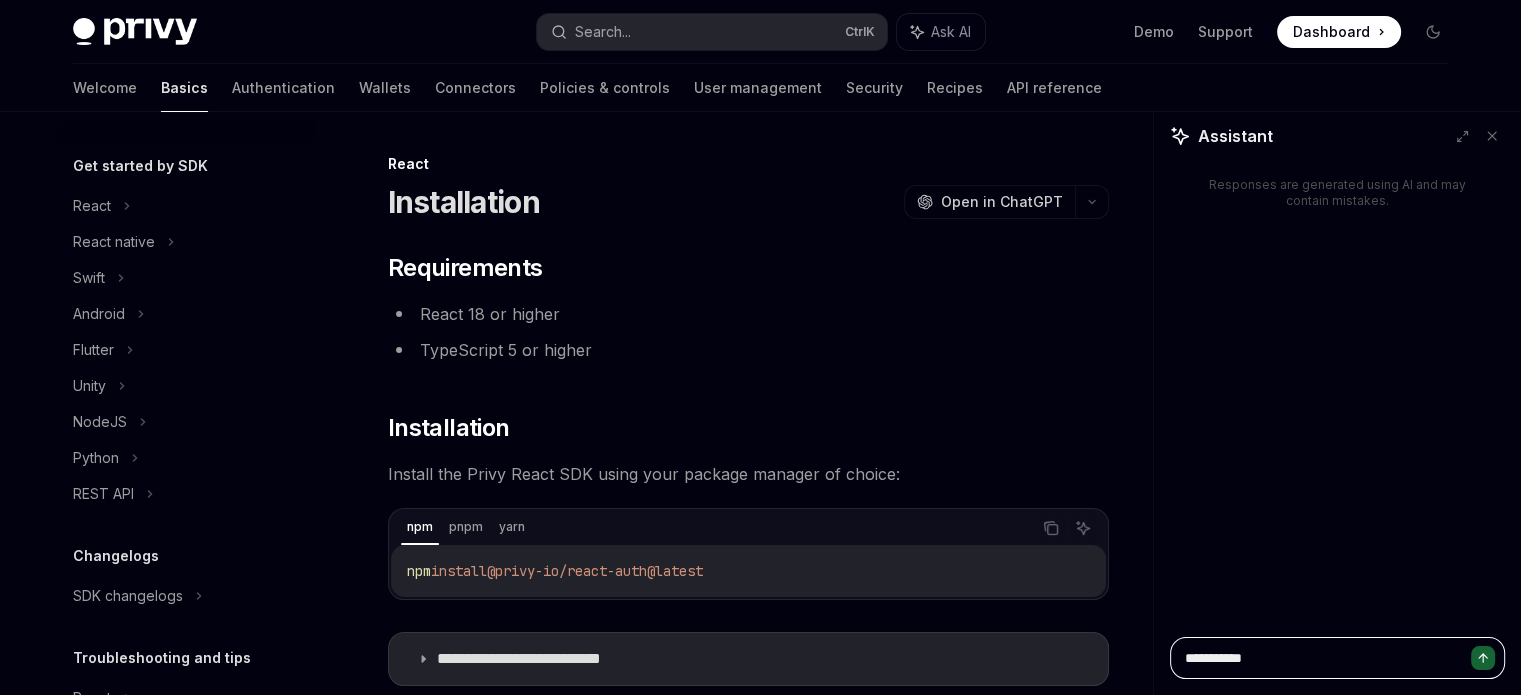 type on "**********" 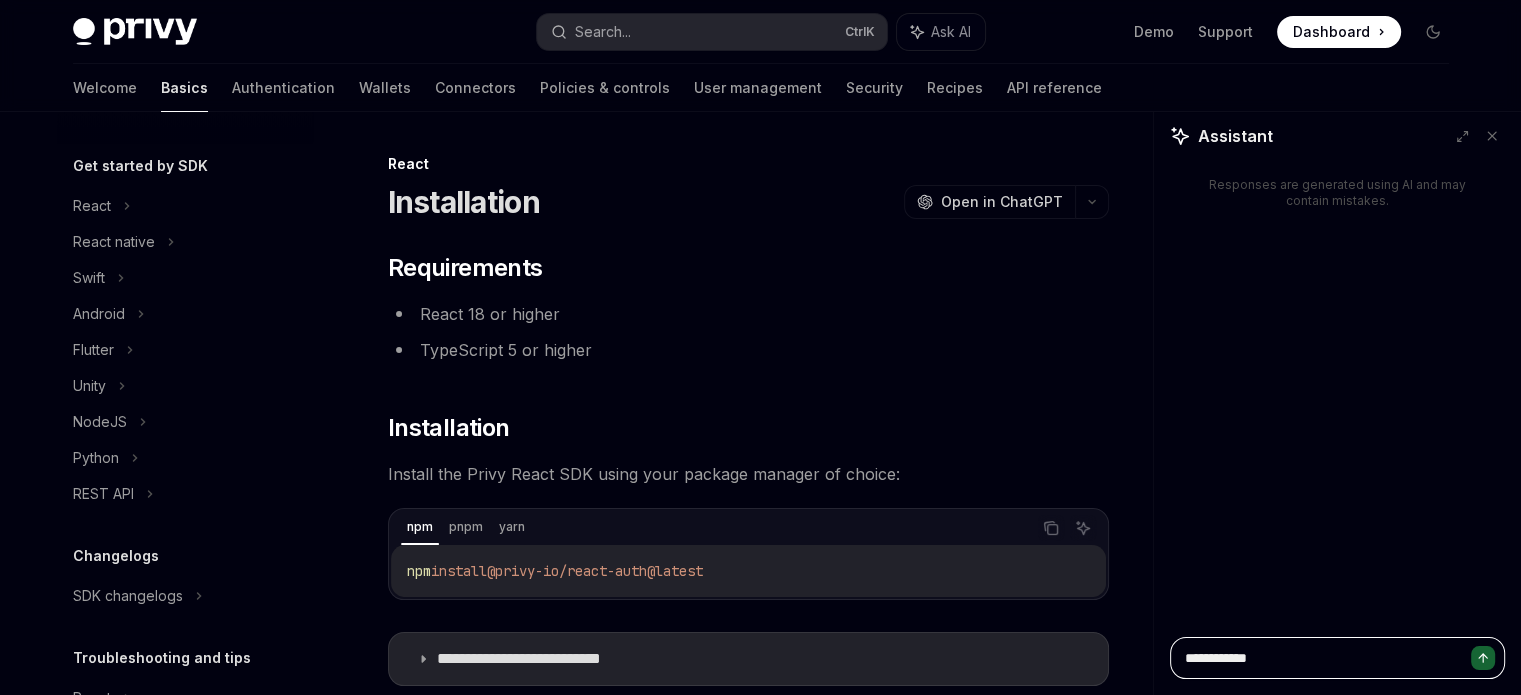 type on "*" 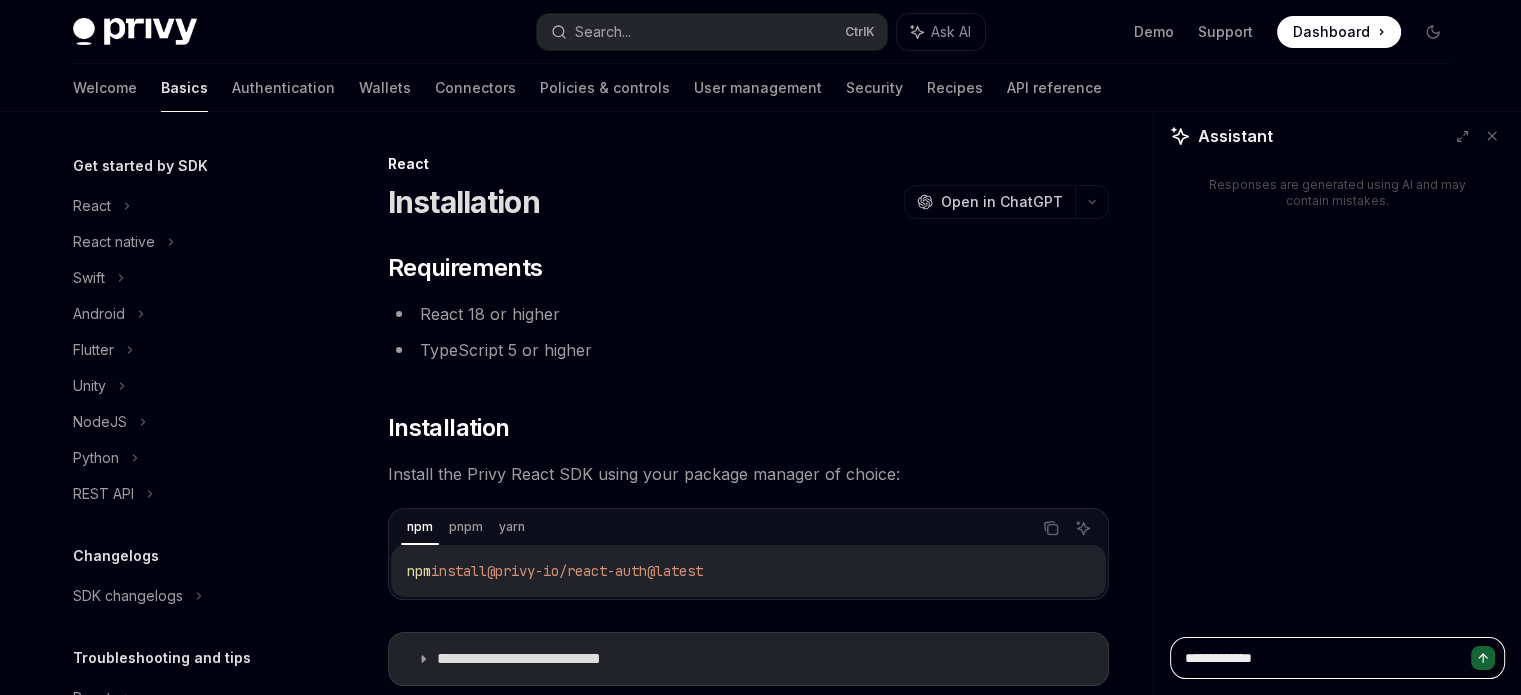 type on "**********" 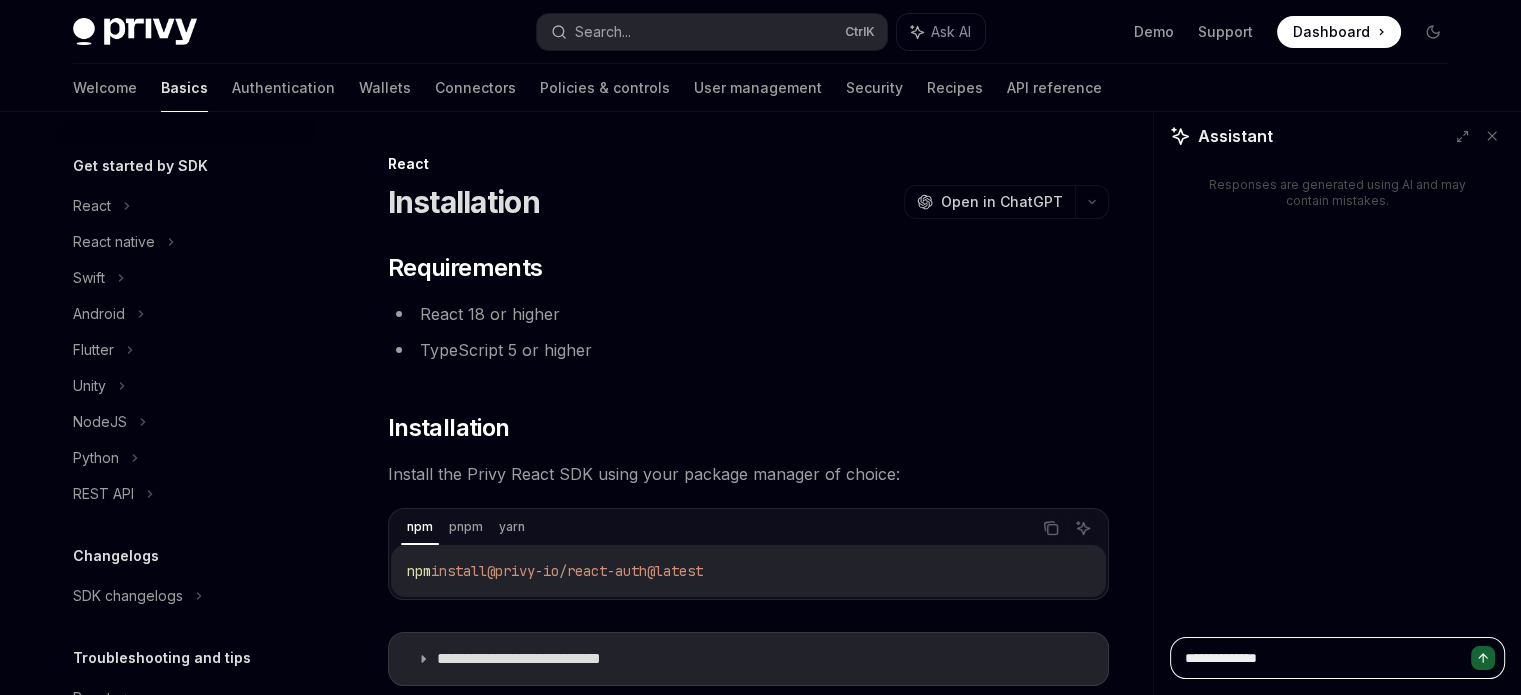 type on "**********" 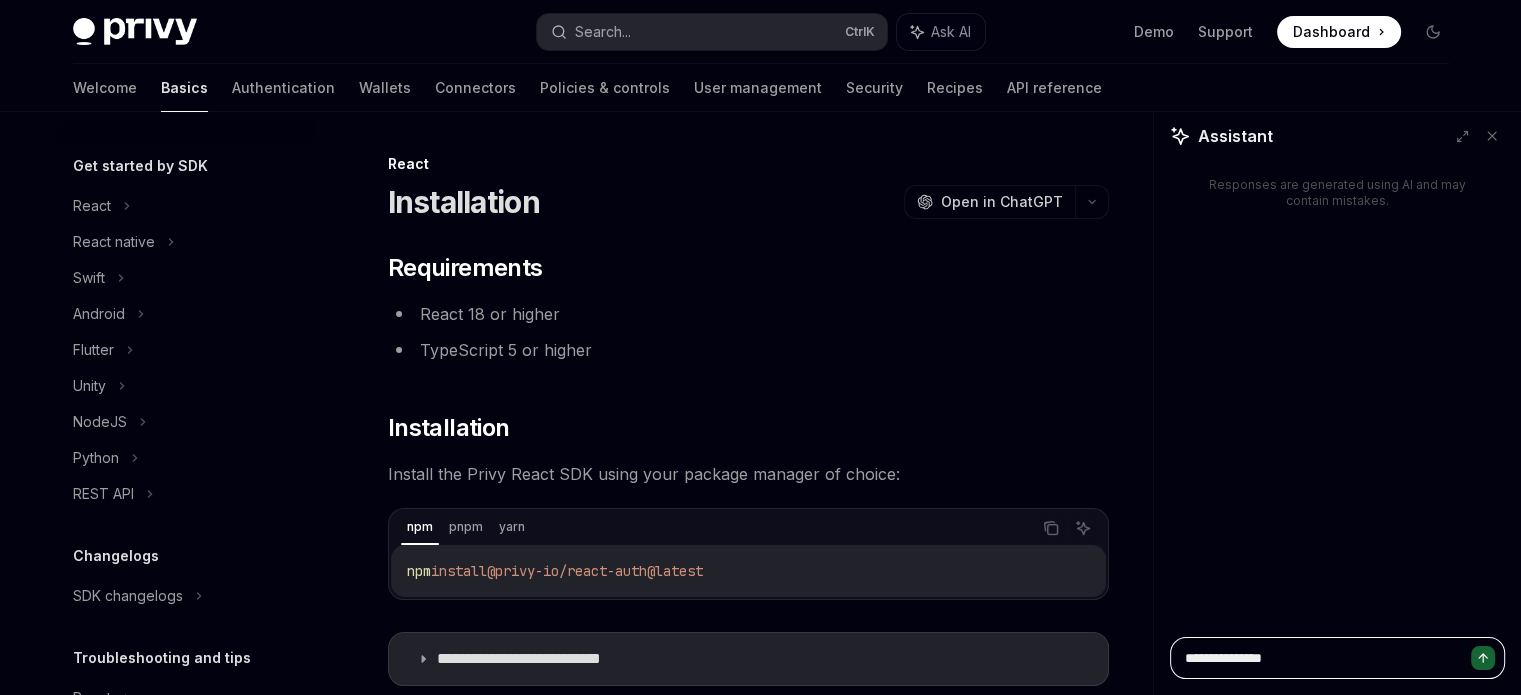 type on "**********" 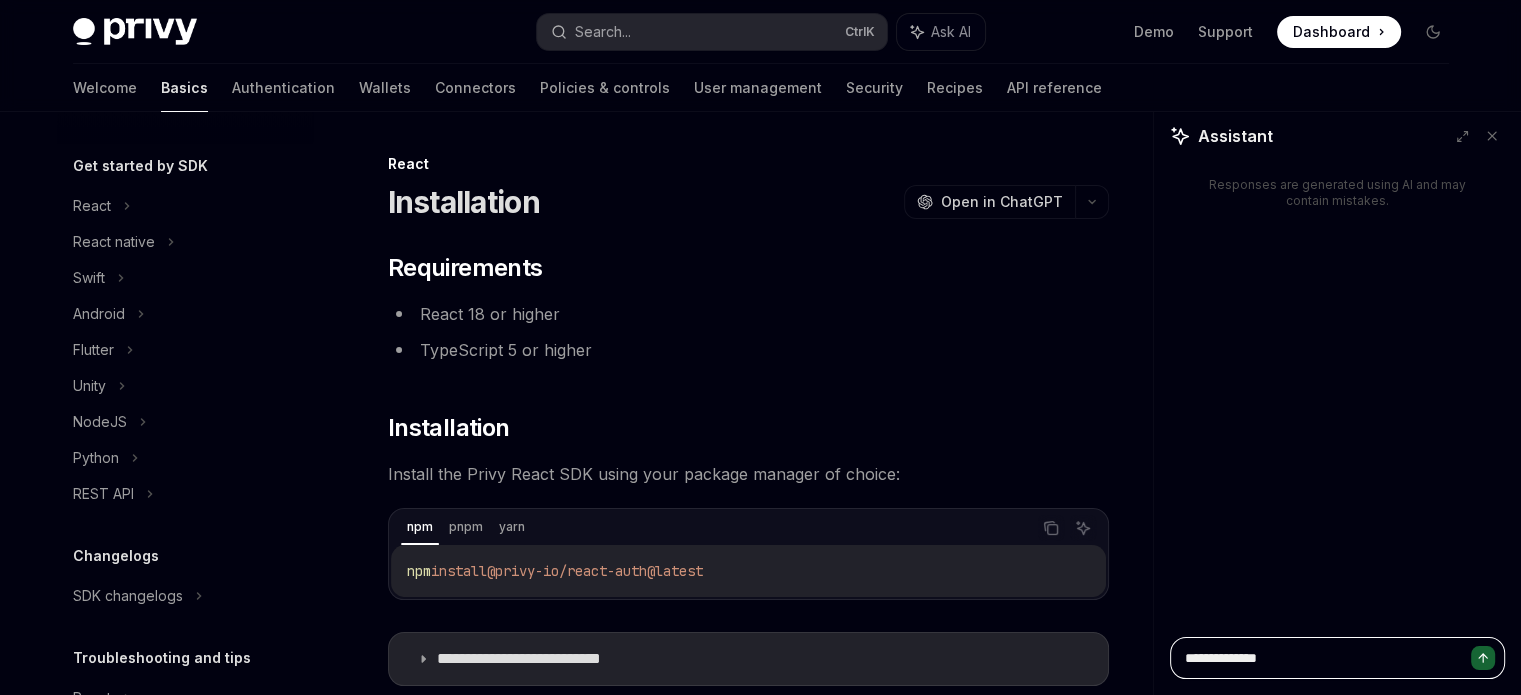 type on "**********" 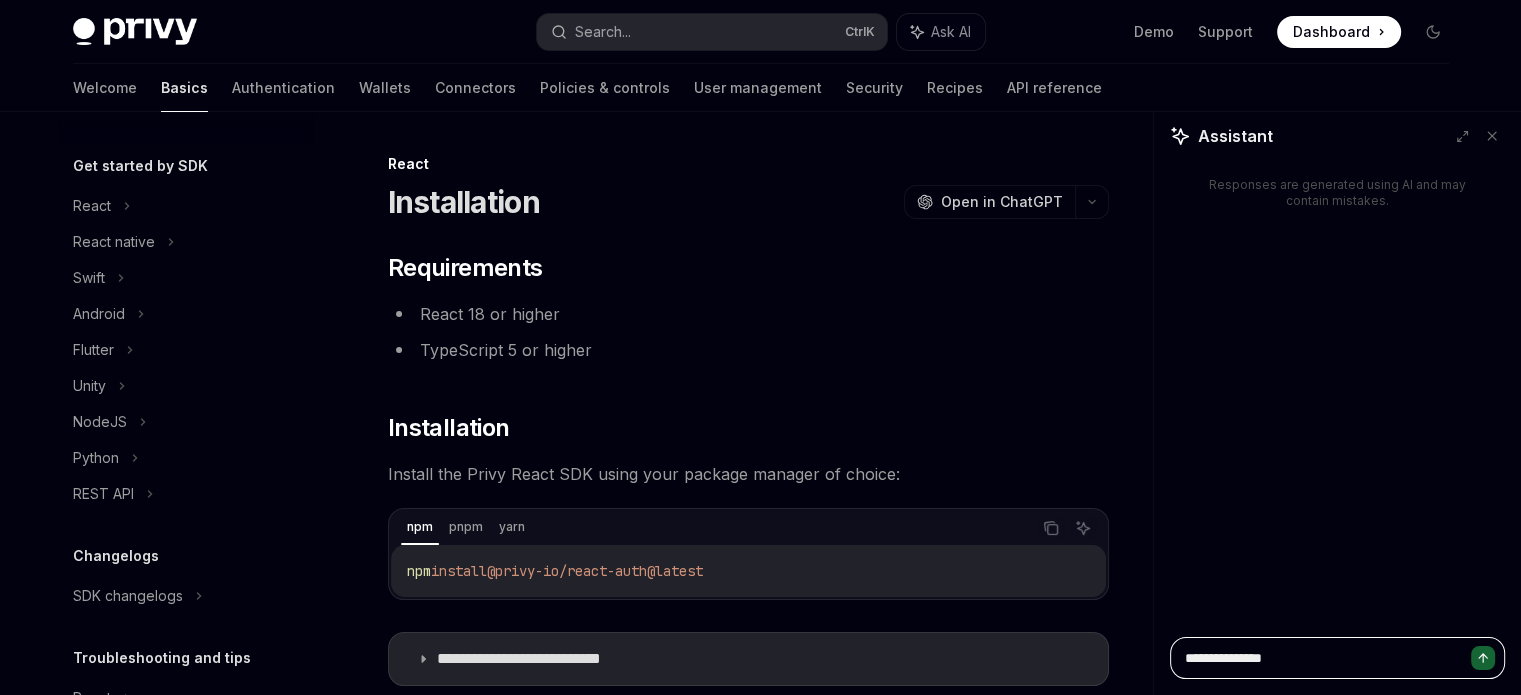 type on "**********" 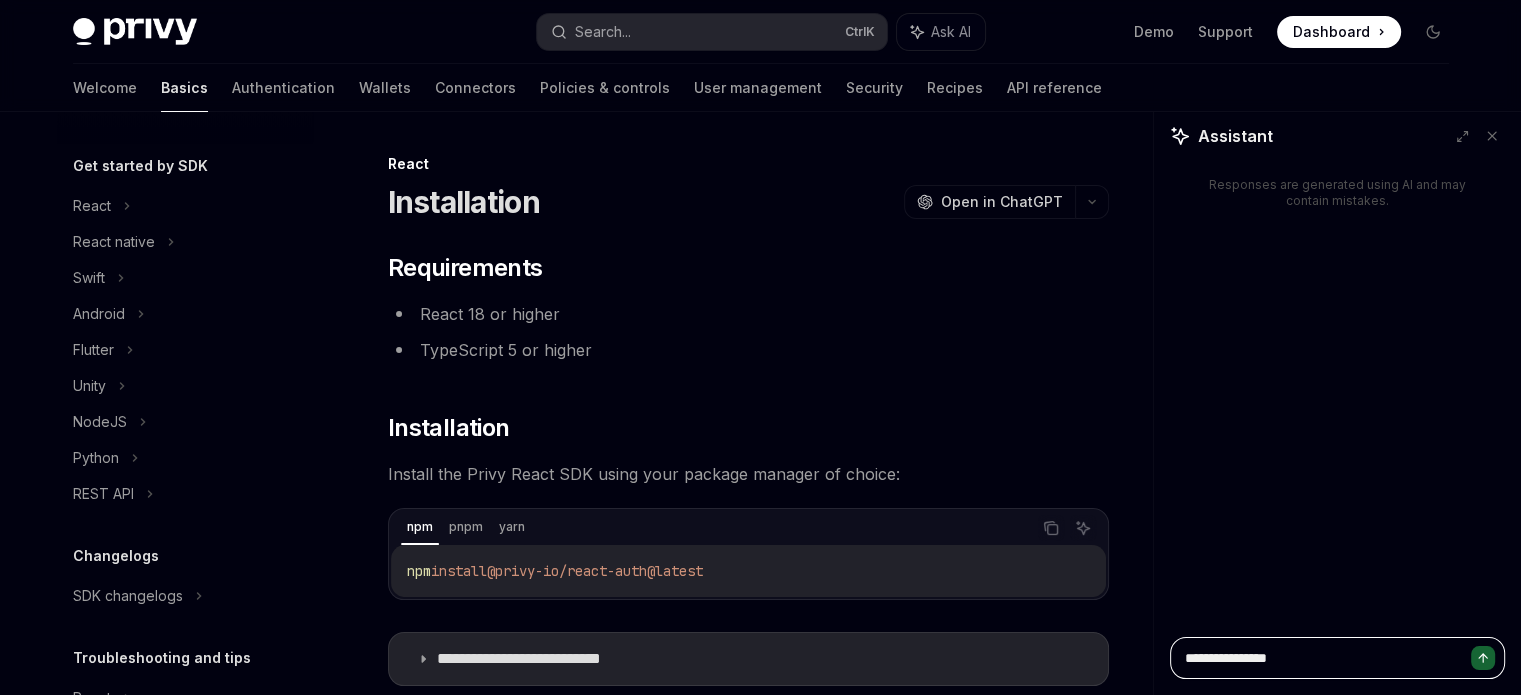 type on "**********" 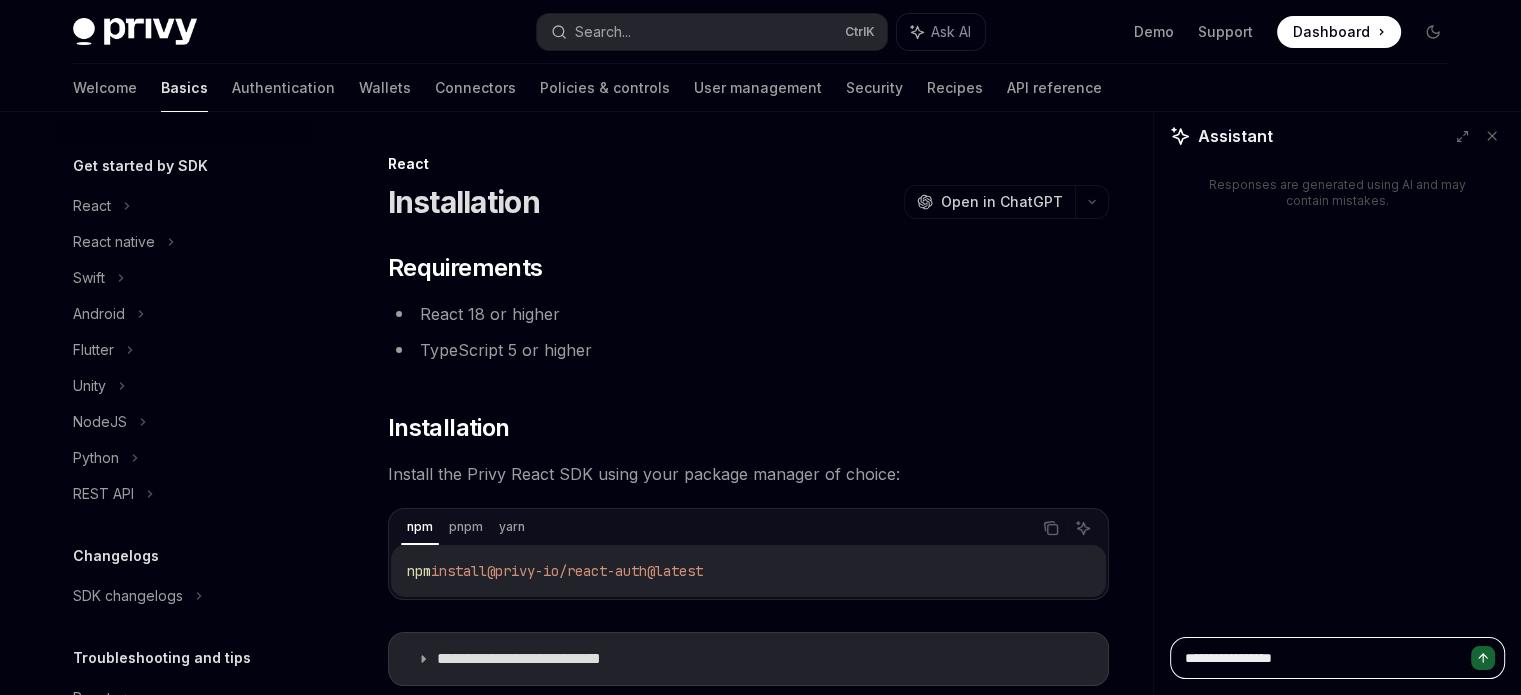 type on "**********" 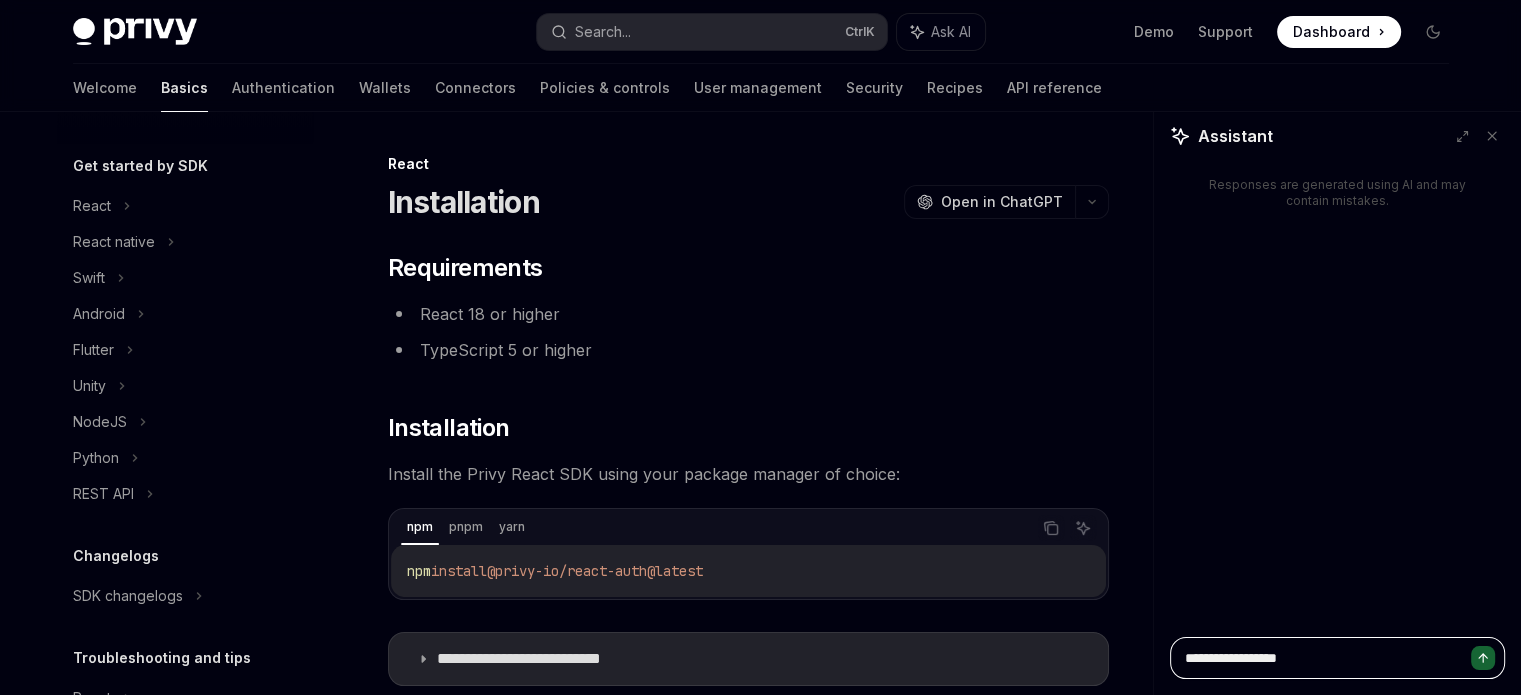 type on "**********" 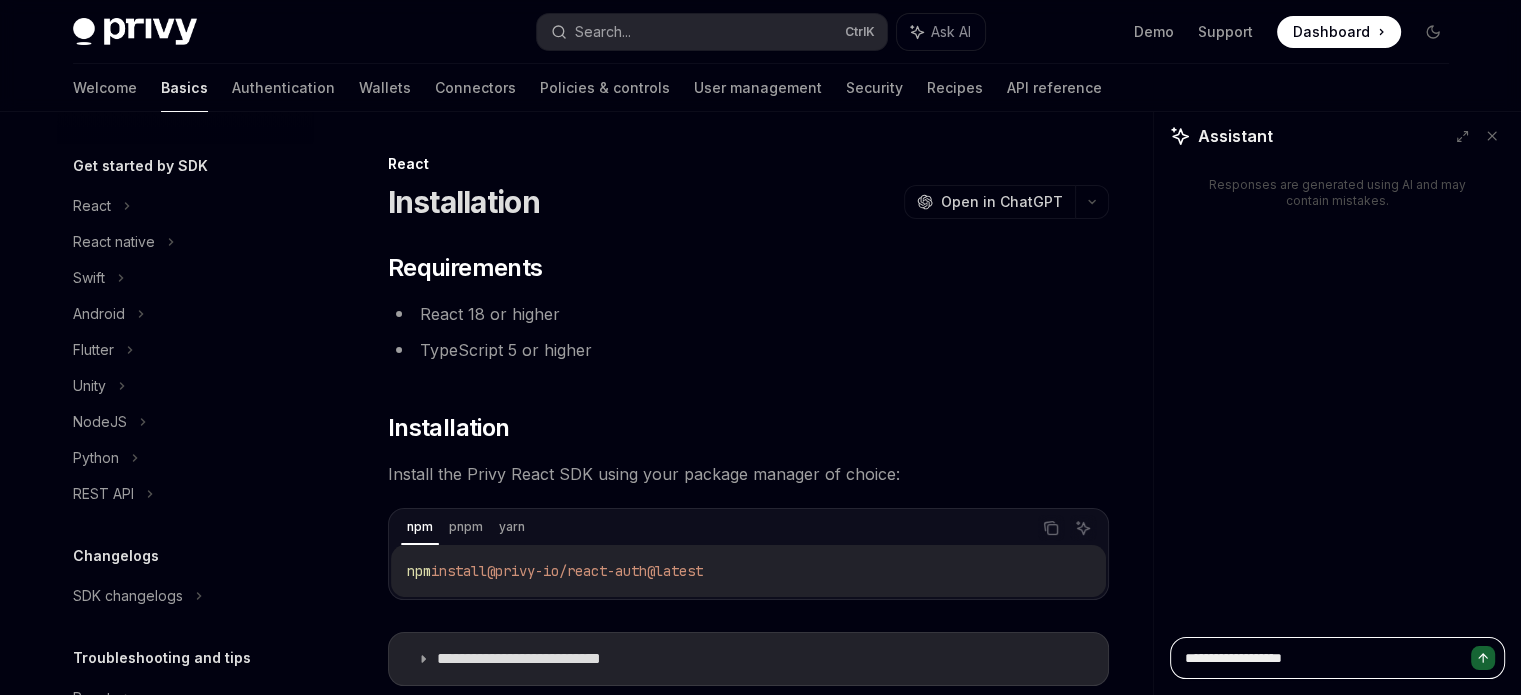 type on "**********" 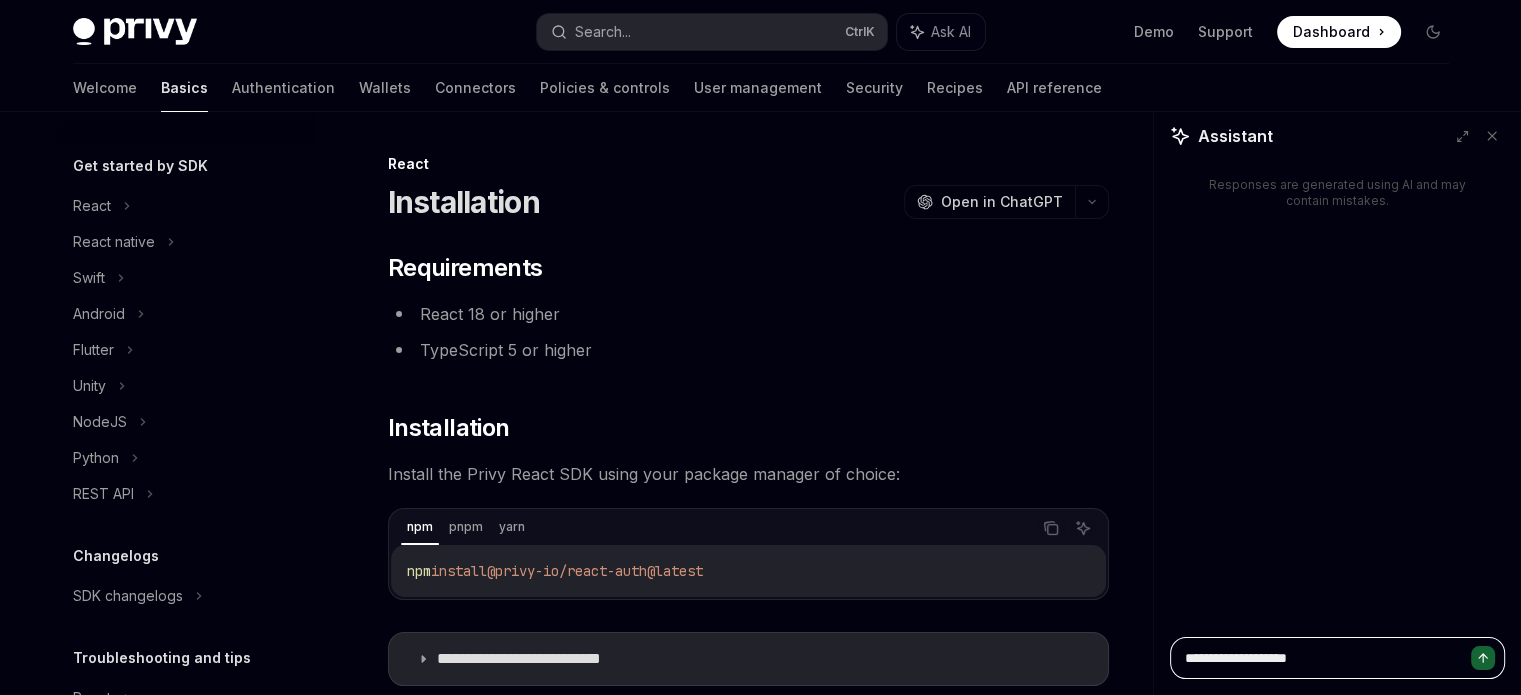 type on "**********" 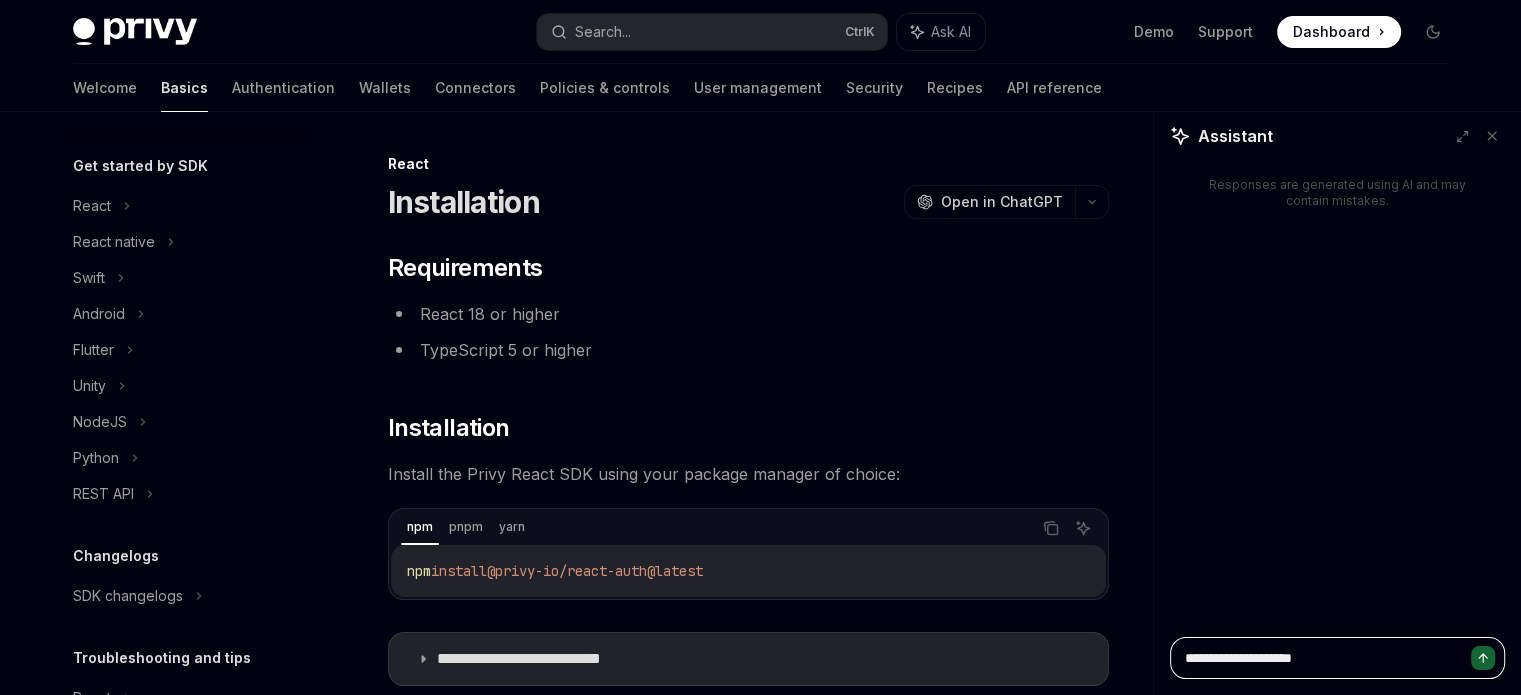 type on "**********" 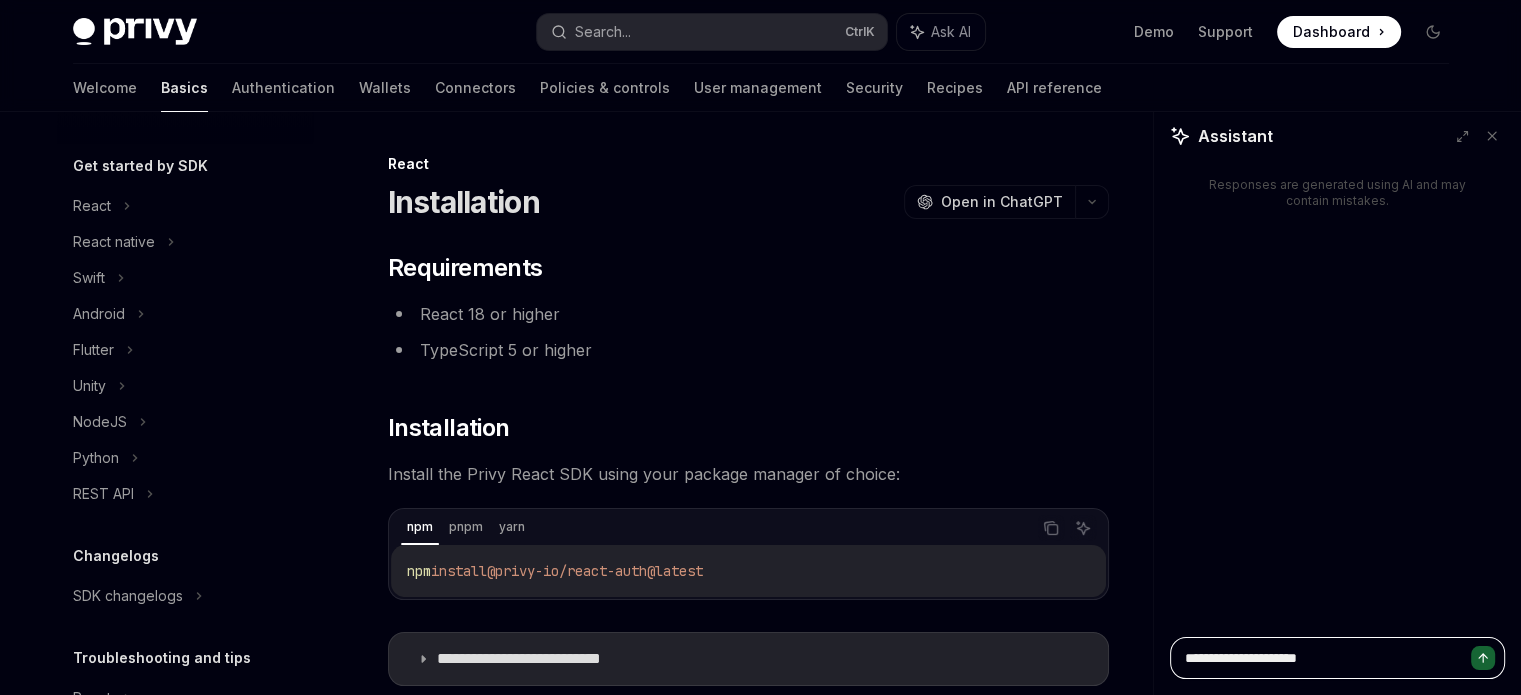 type on "**********" 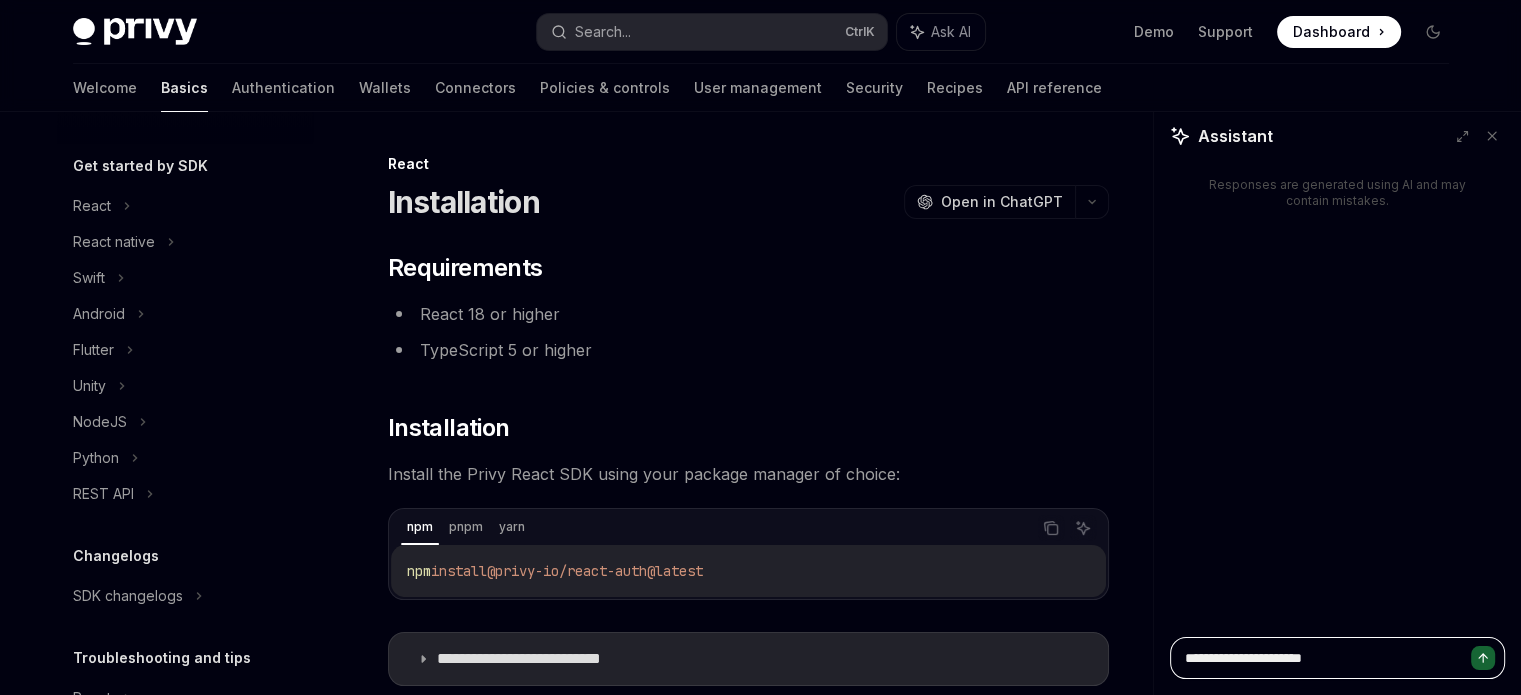 type on "**********" 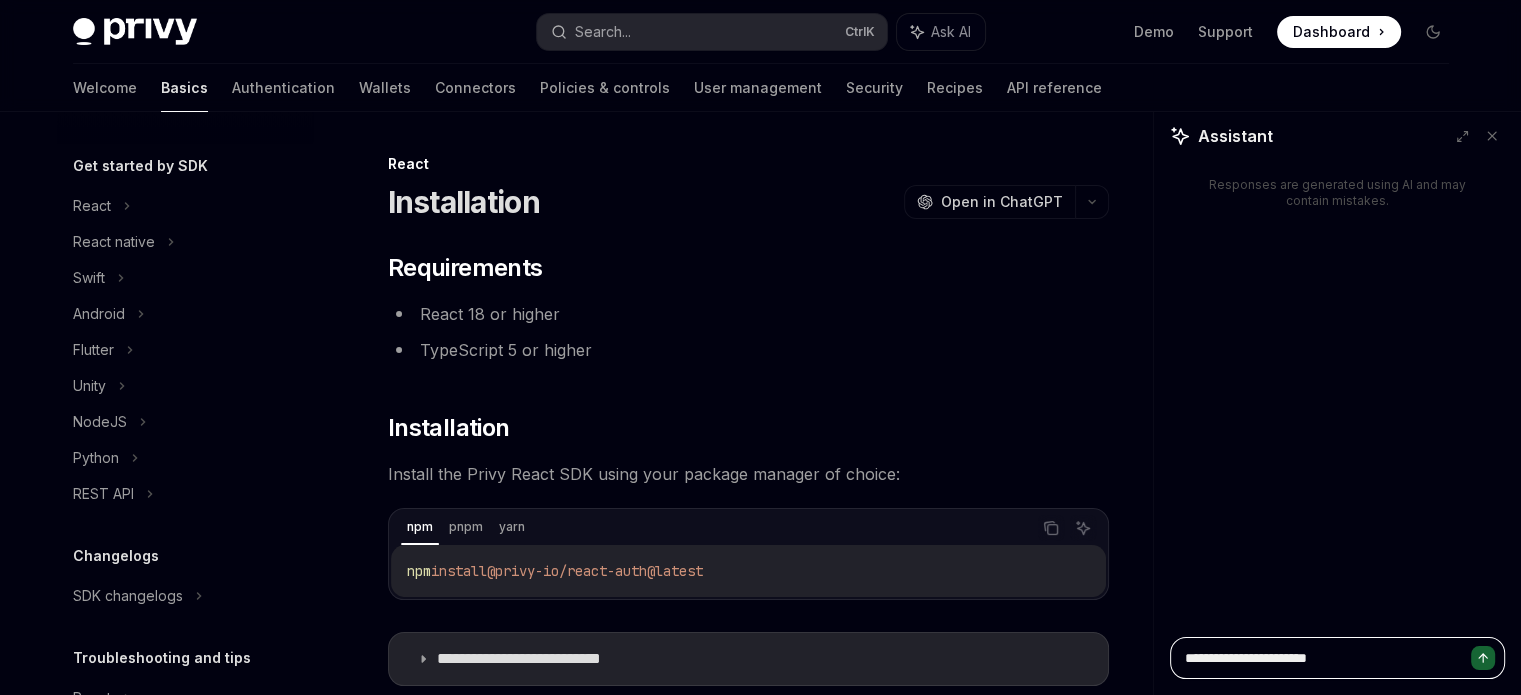 type on "**********" 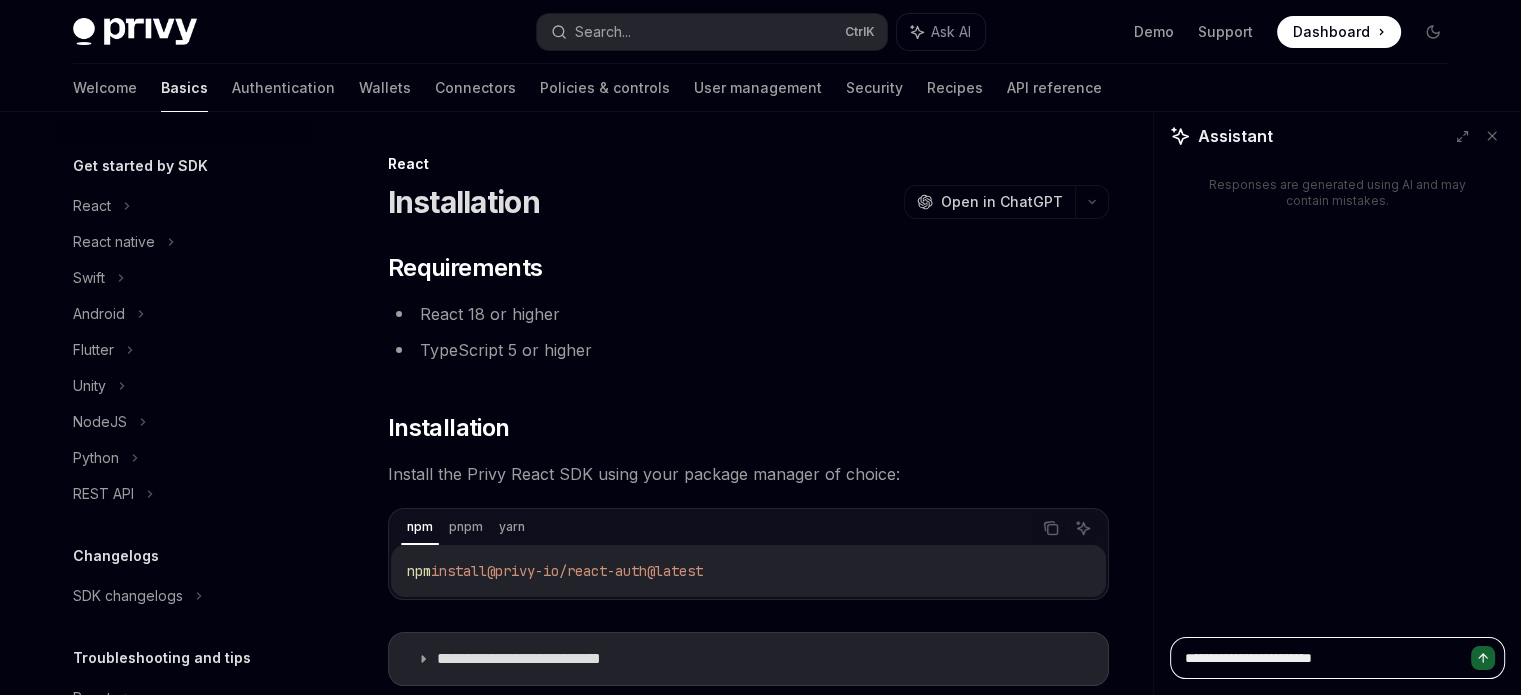 type on "**********" 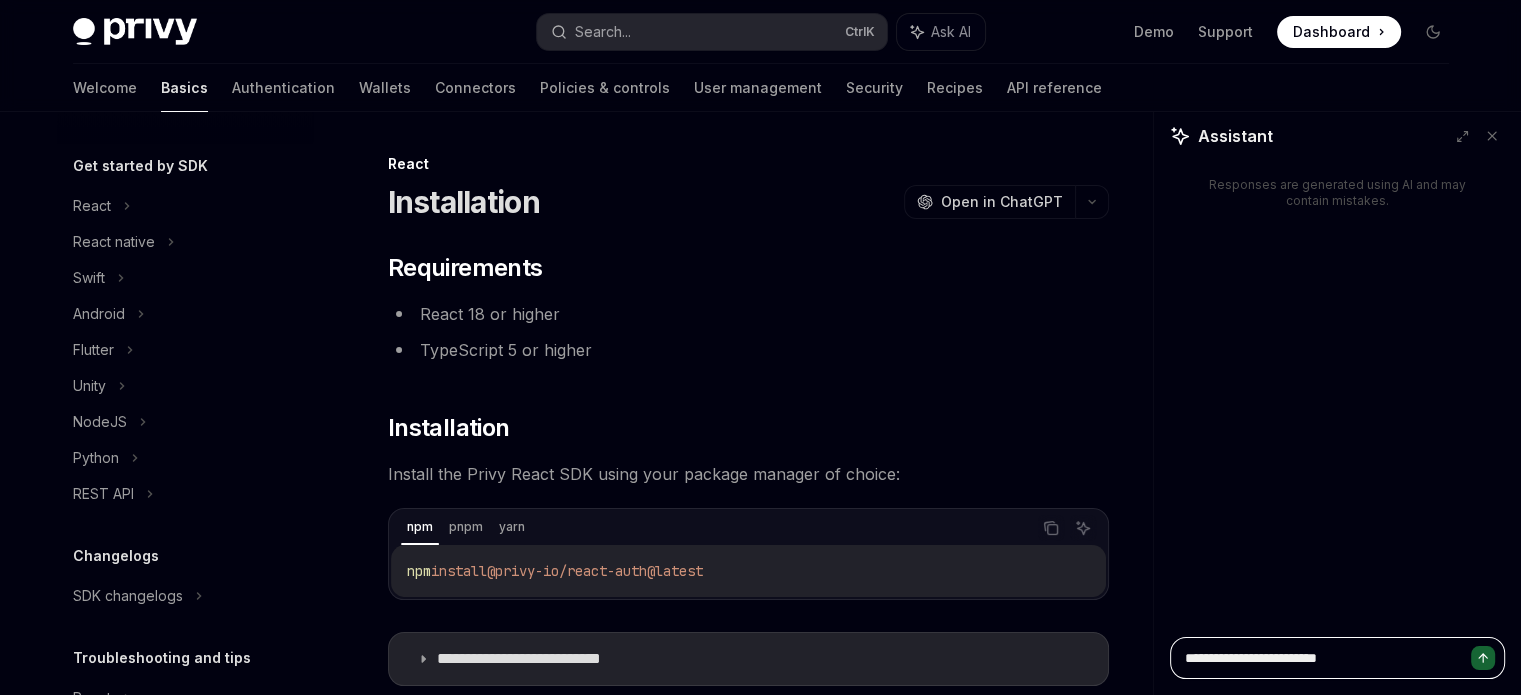 type on "**********" 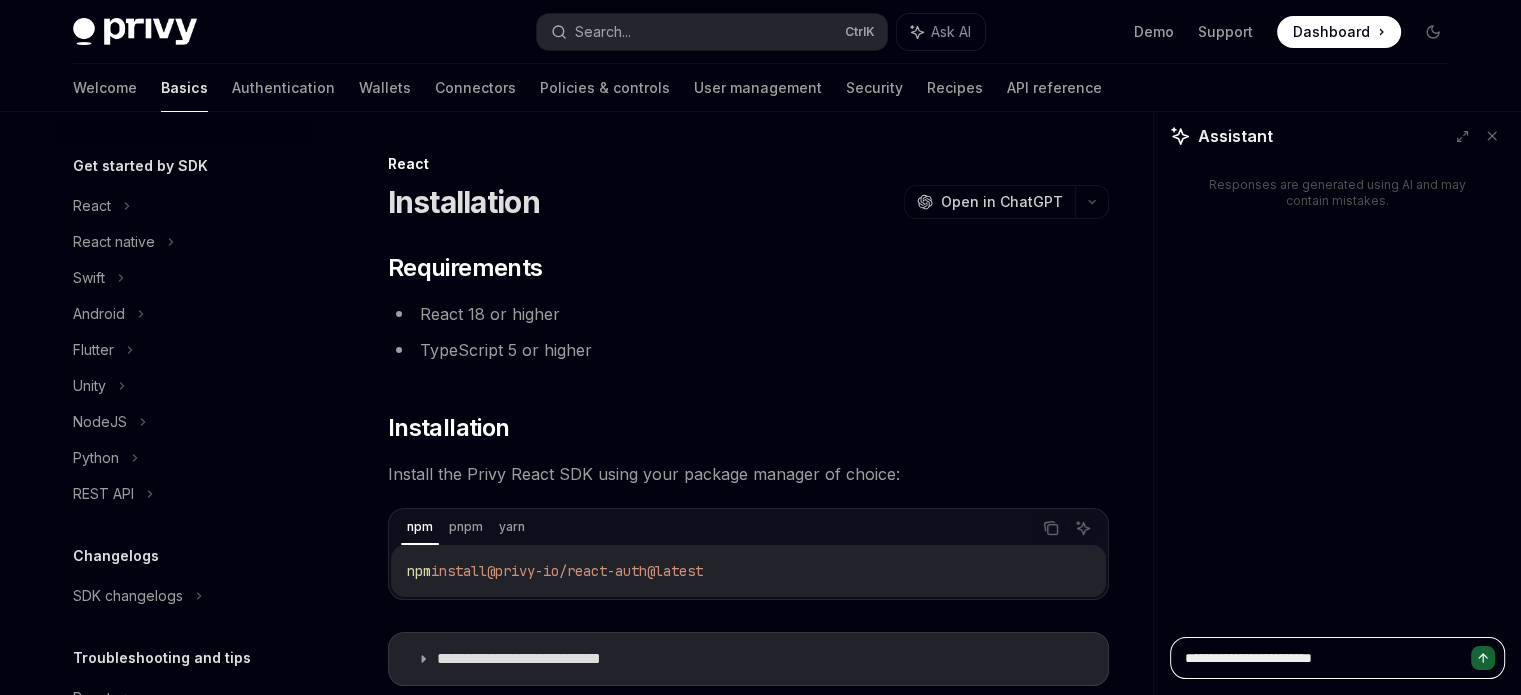 type on "**********" 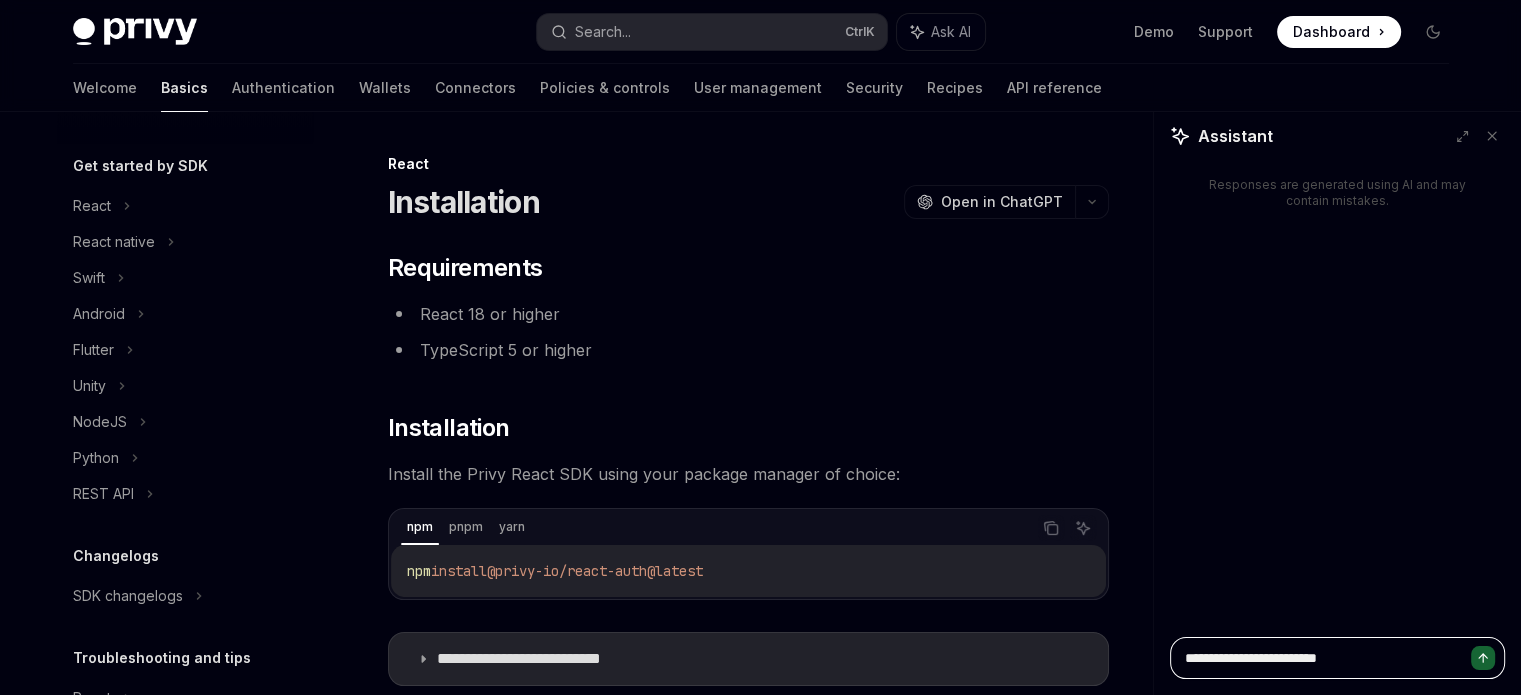 type on "**********" 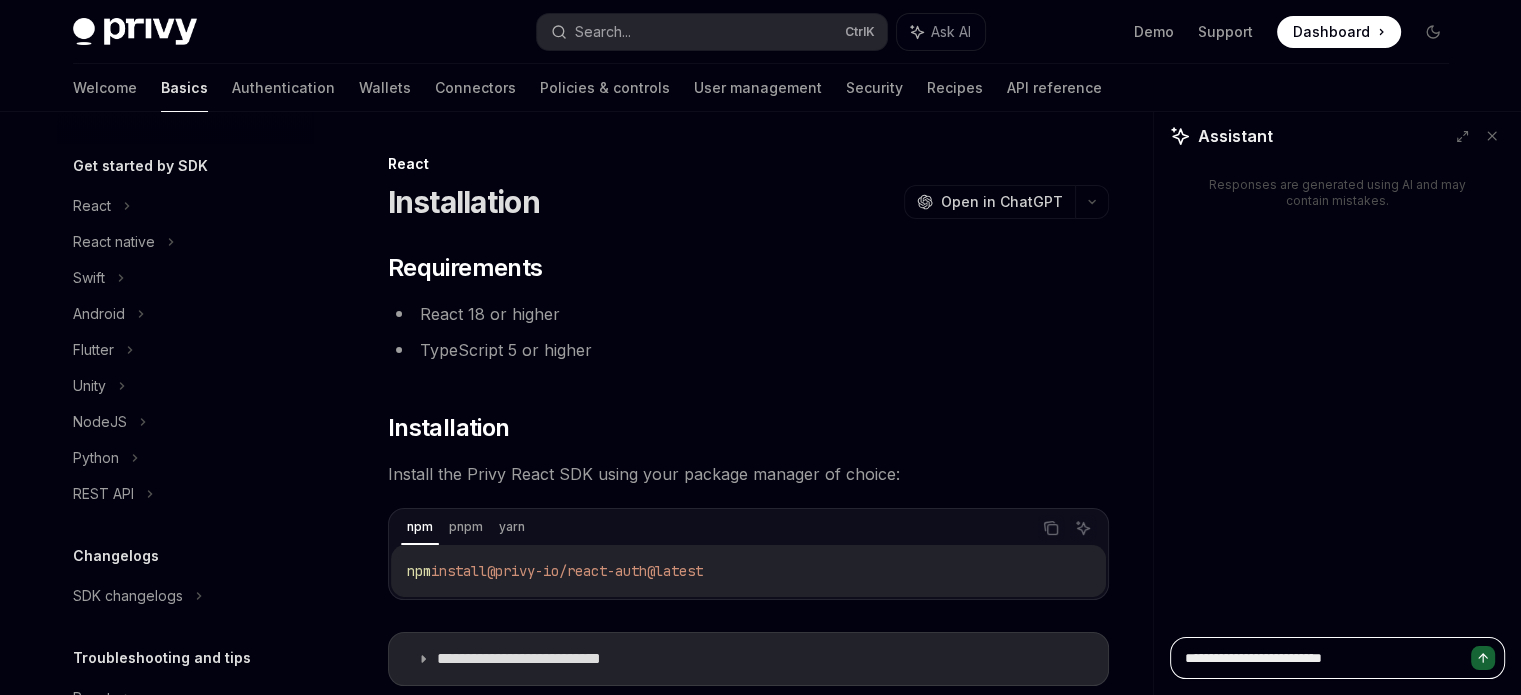 type on "**********" 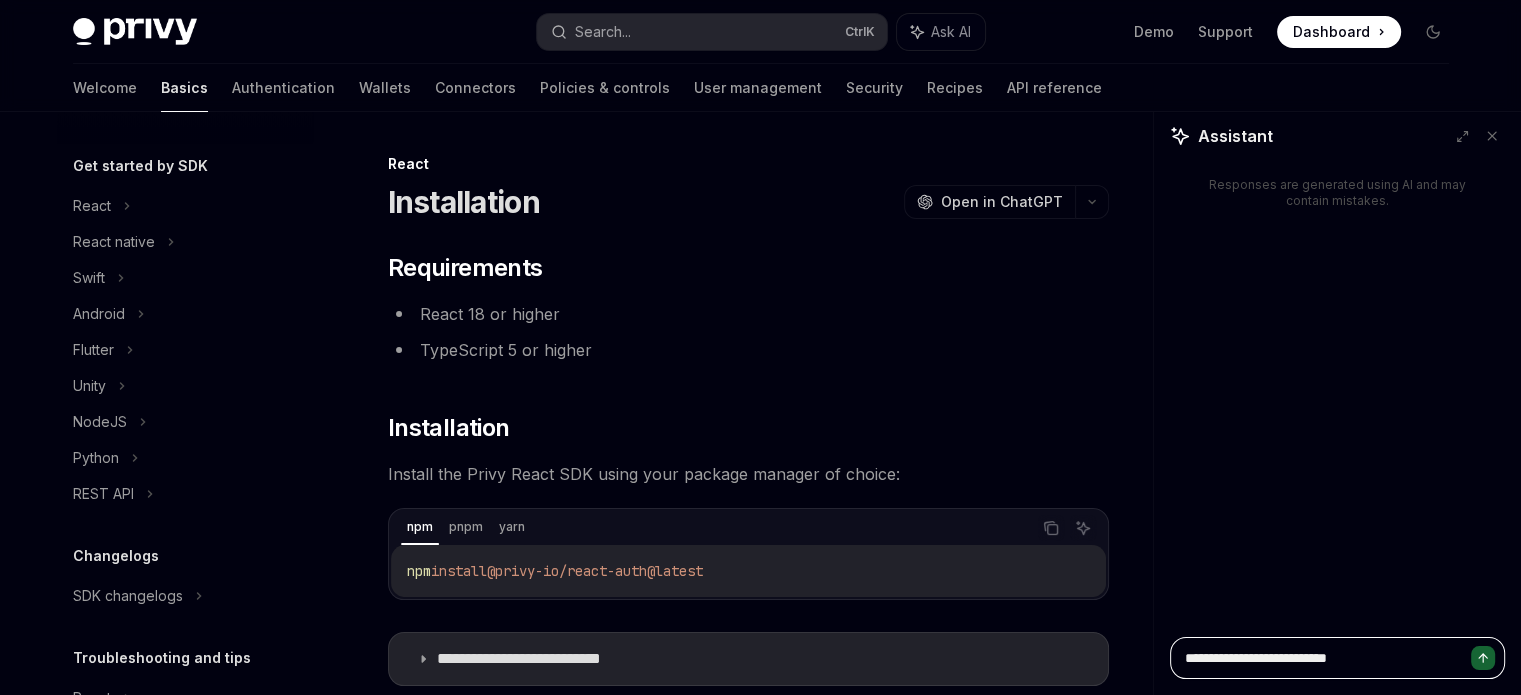 type on "**********" 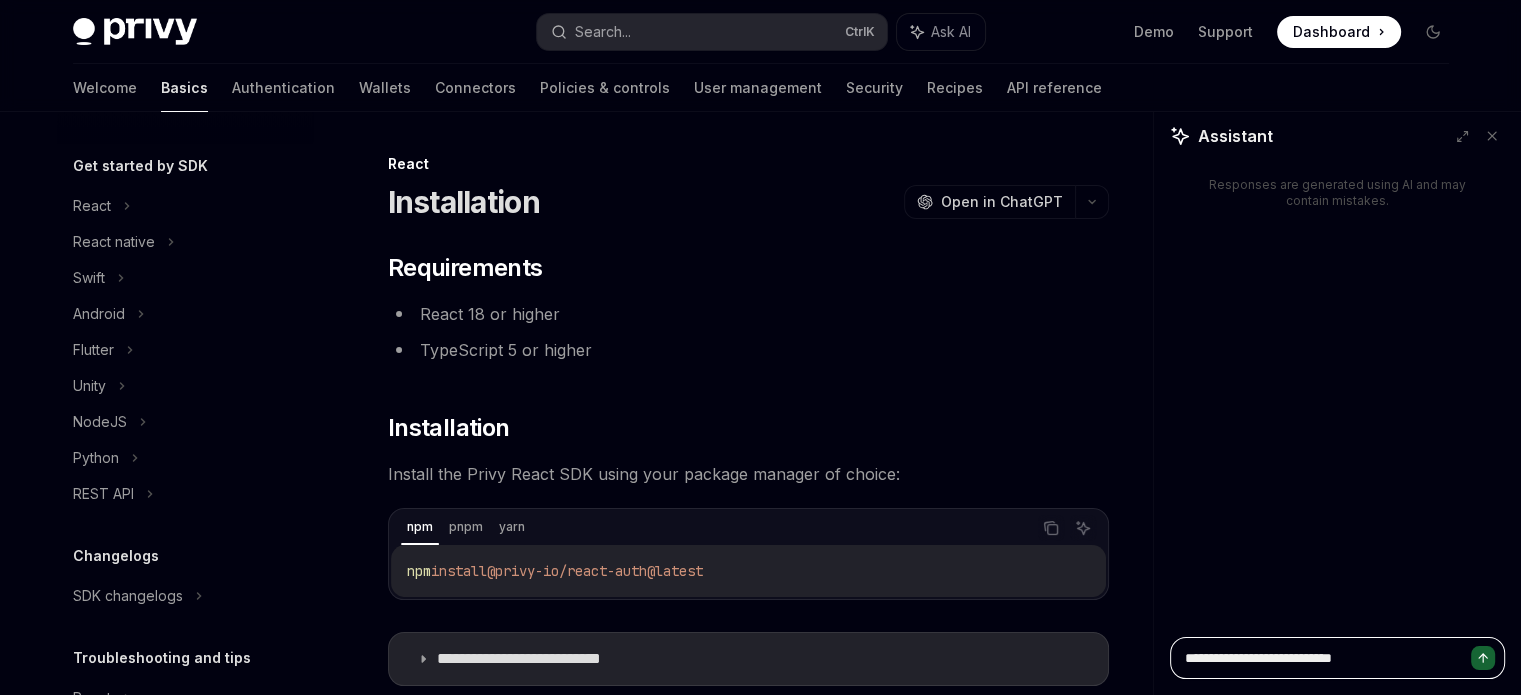 type on "**********" 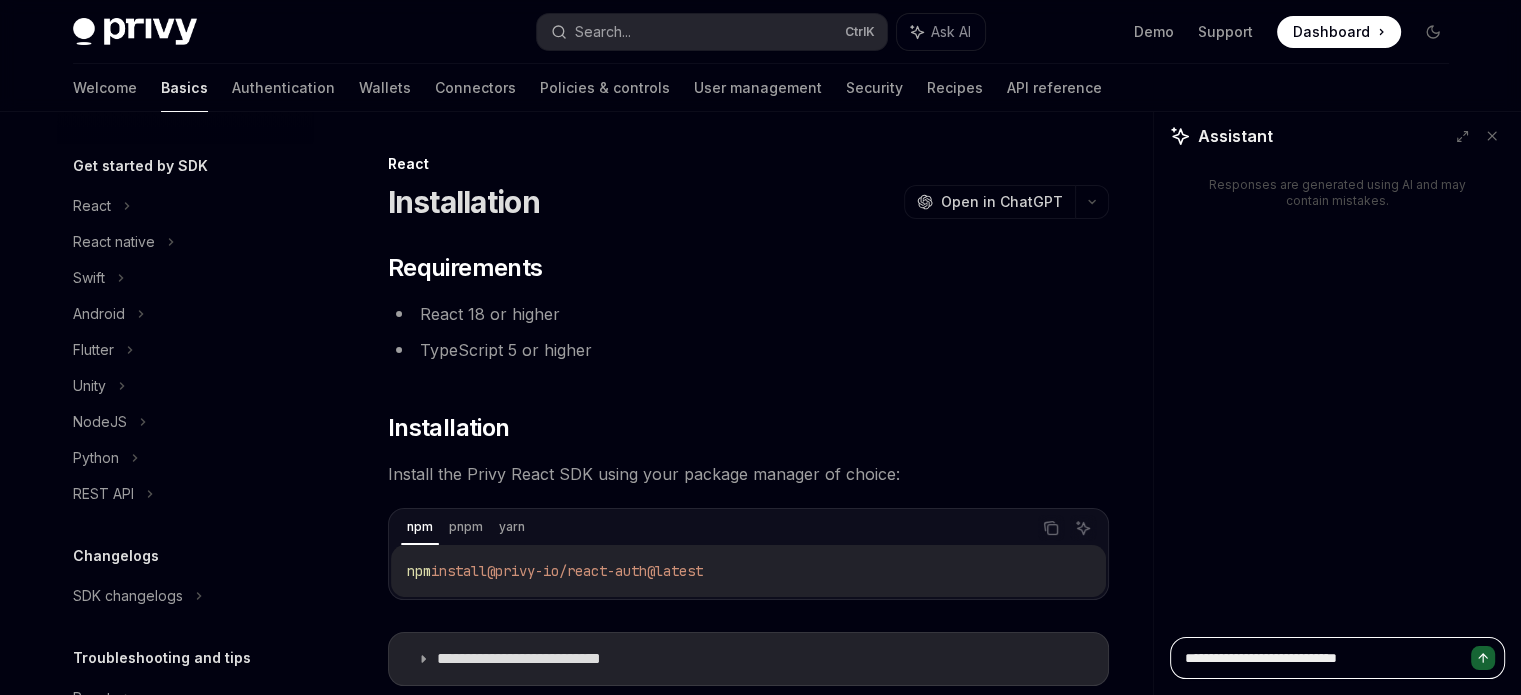 type on "**********" 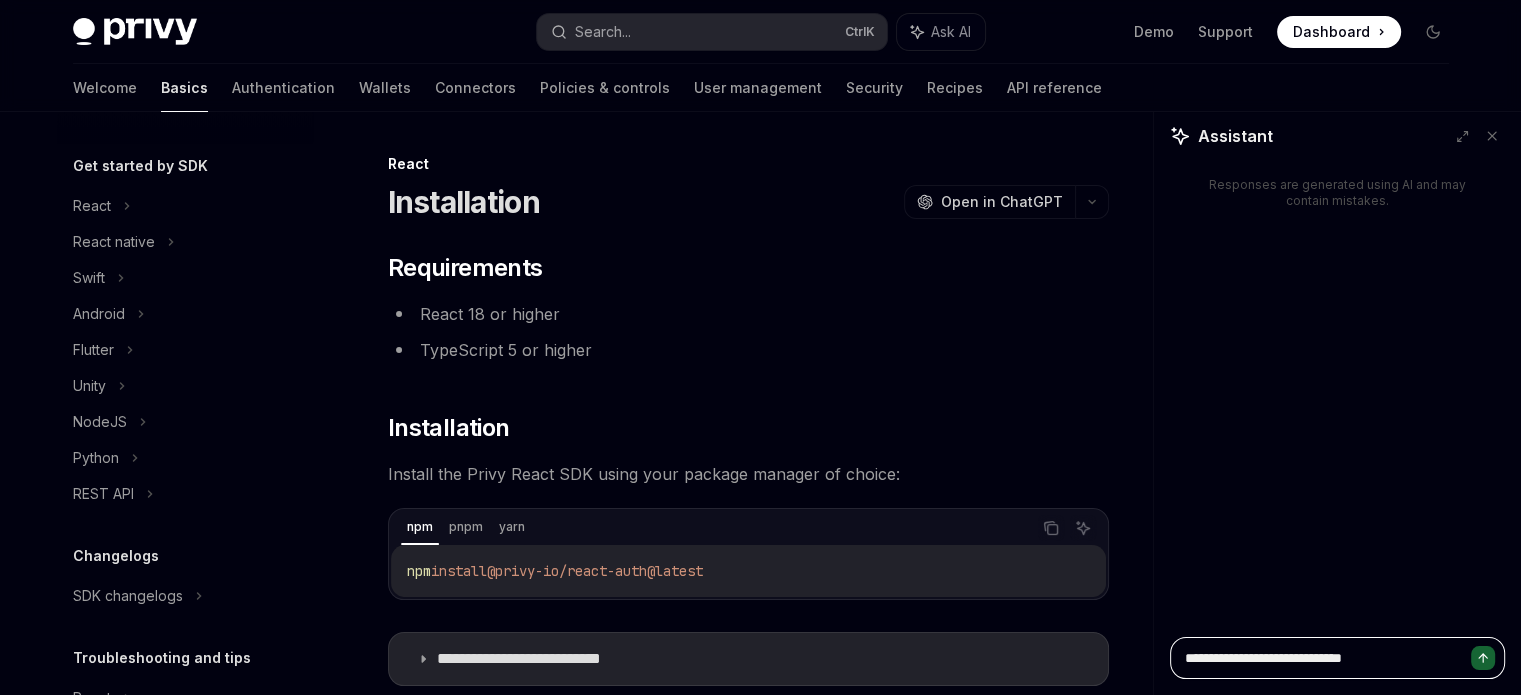 type on "**********" 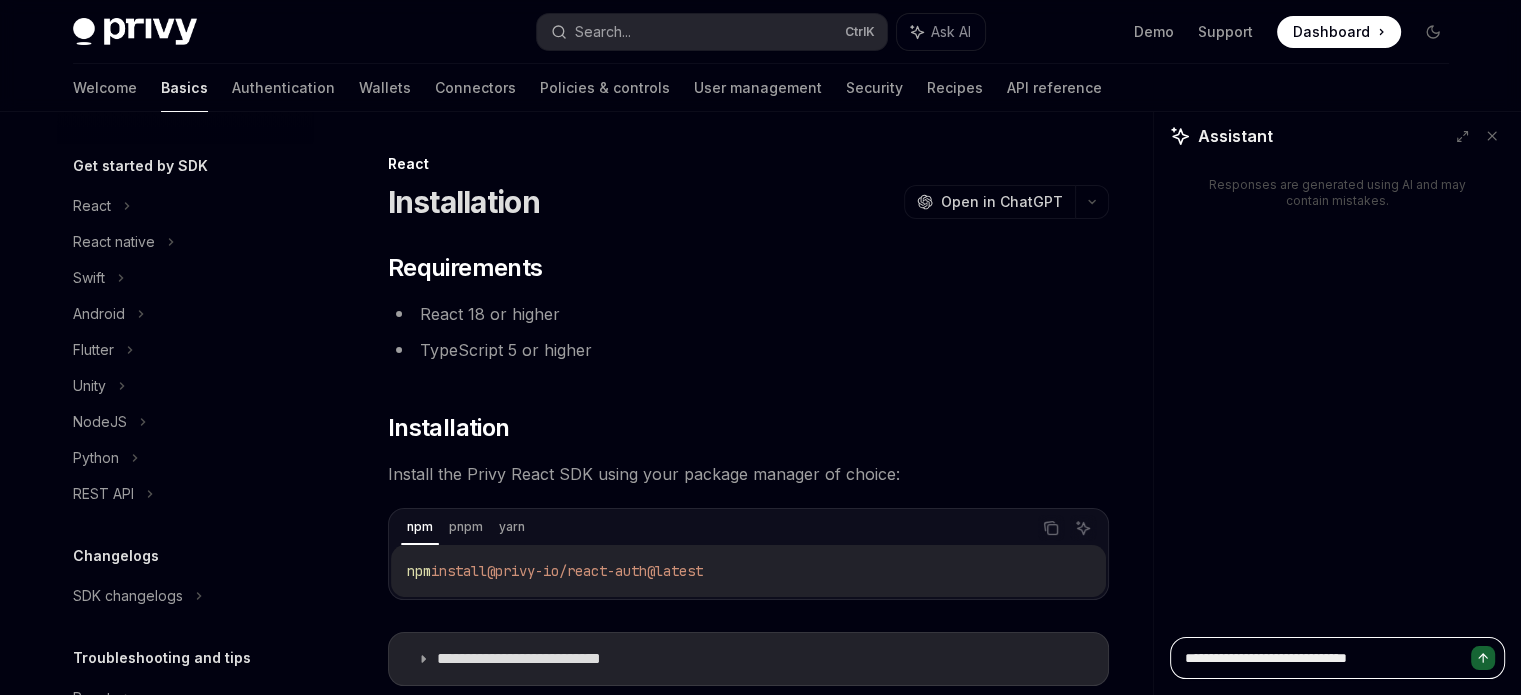type on "**********" 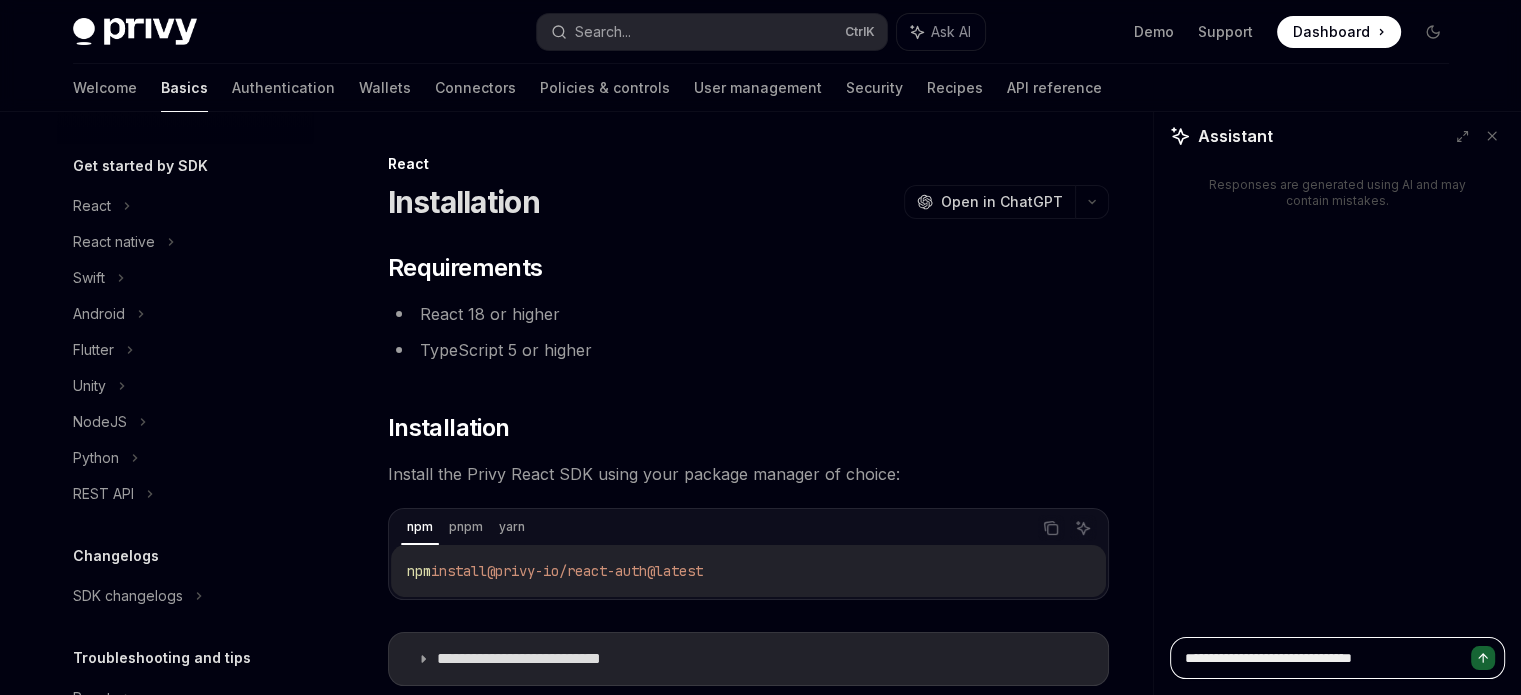 type on "**********" 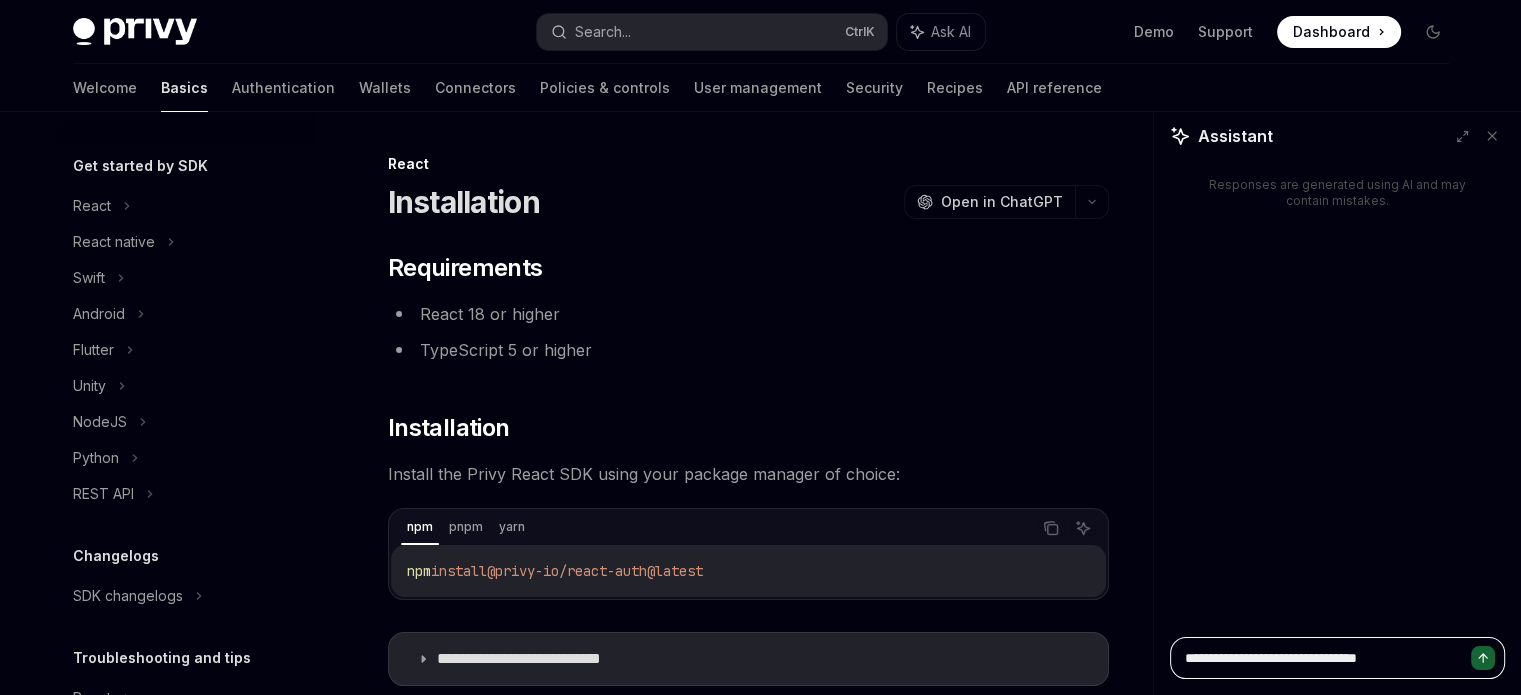type on "**********" 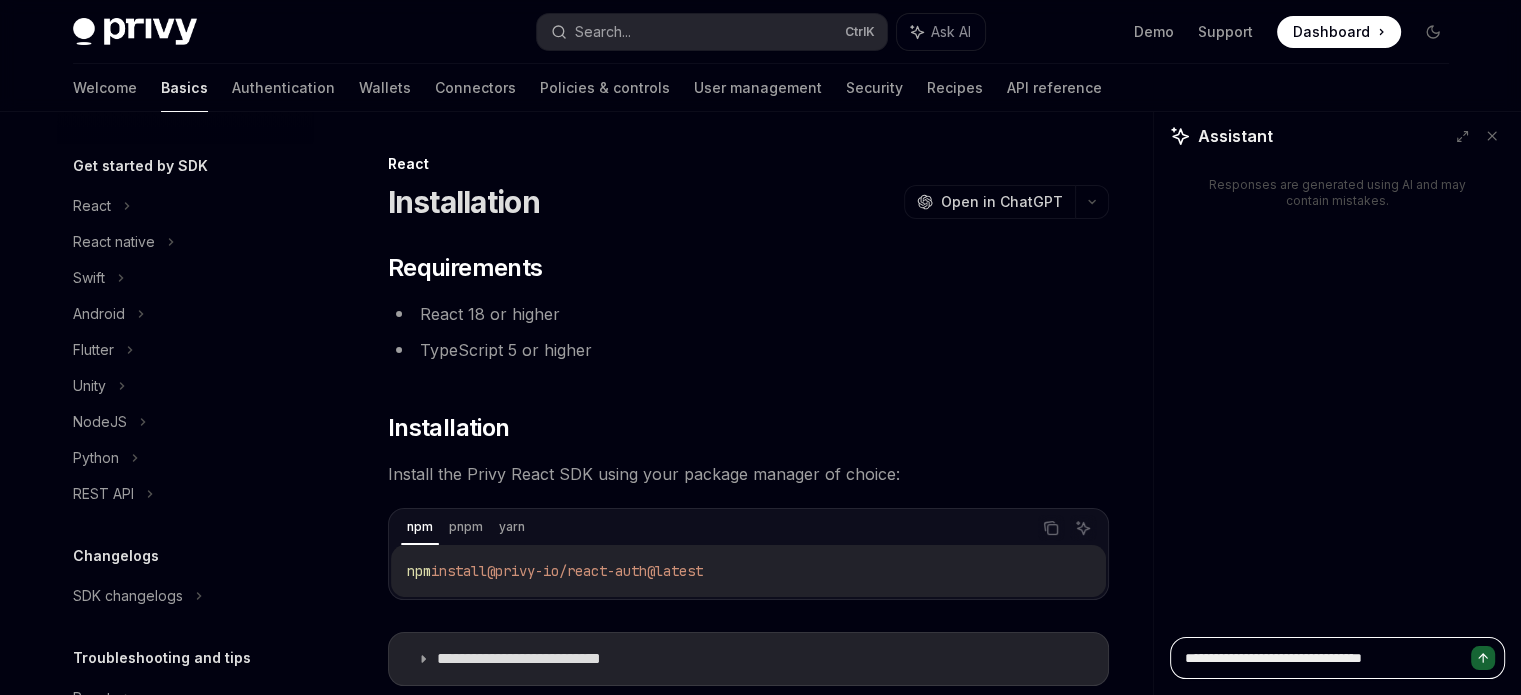 type on "**********" 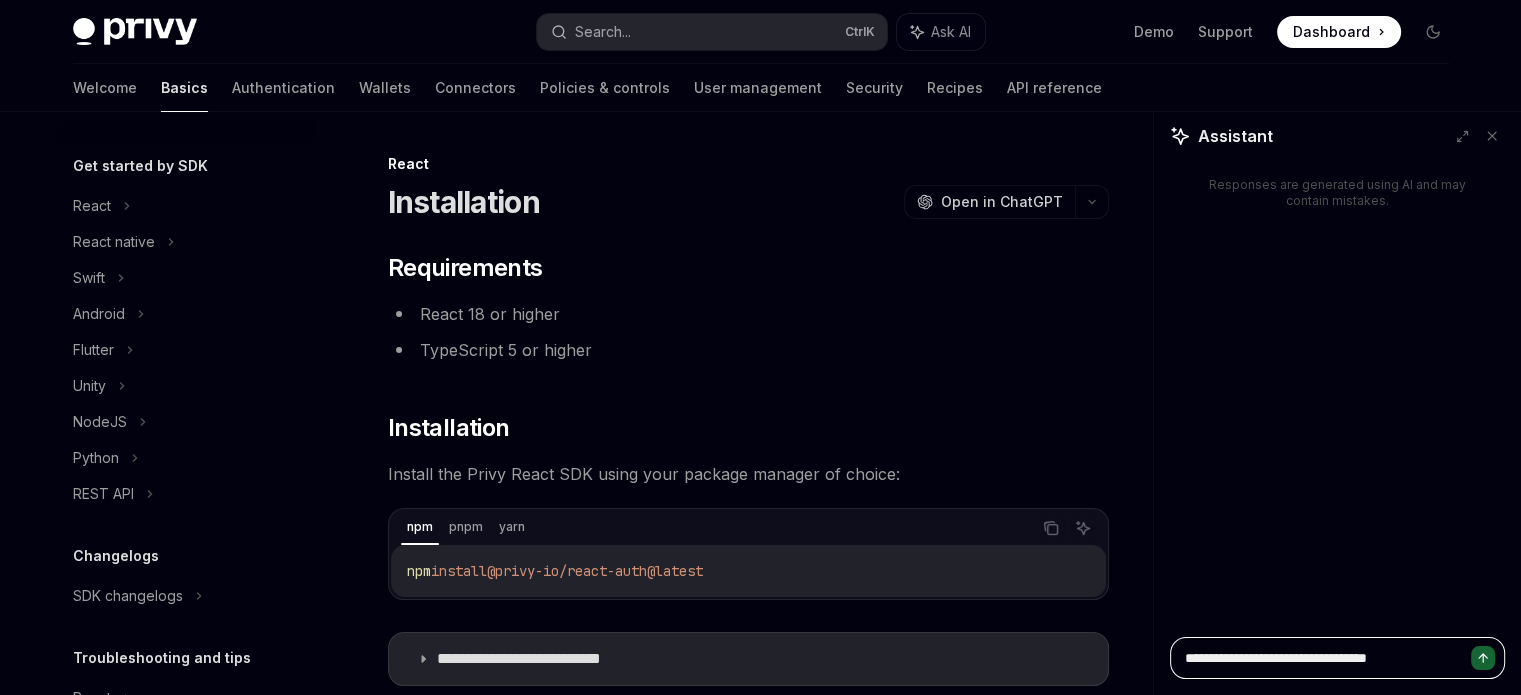 type on "*" 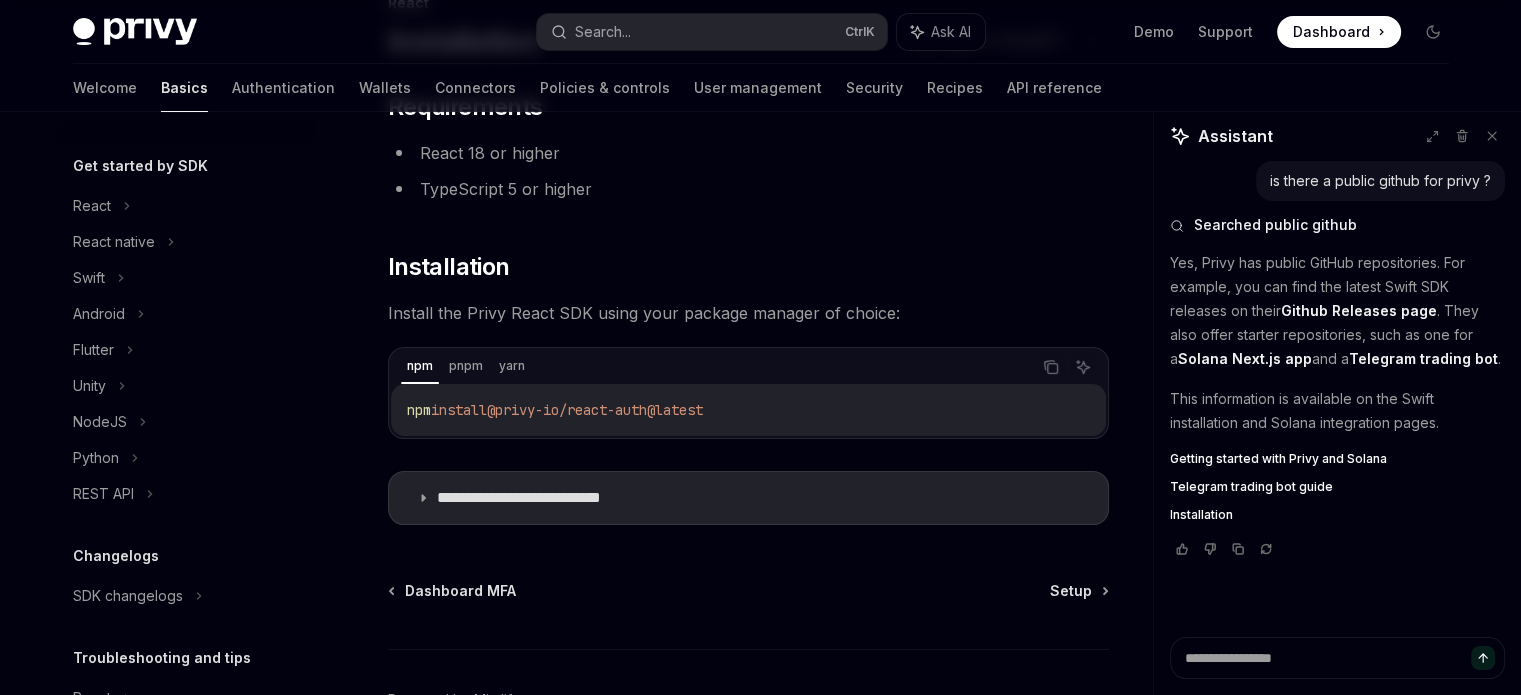 scroll, scrollTop: 0, scrollLeft: 0, axis: both 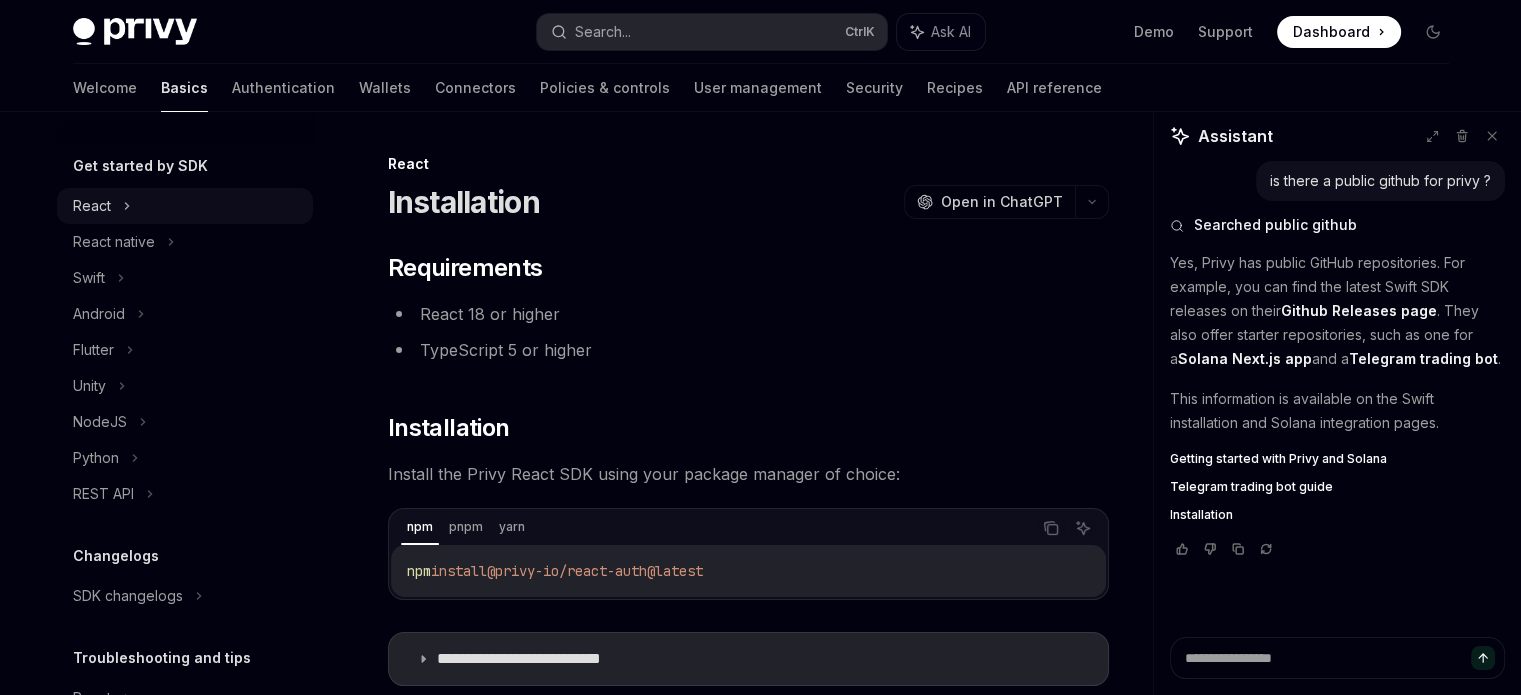 click on "React" at bounding box center (92, 206) 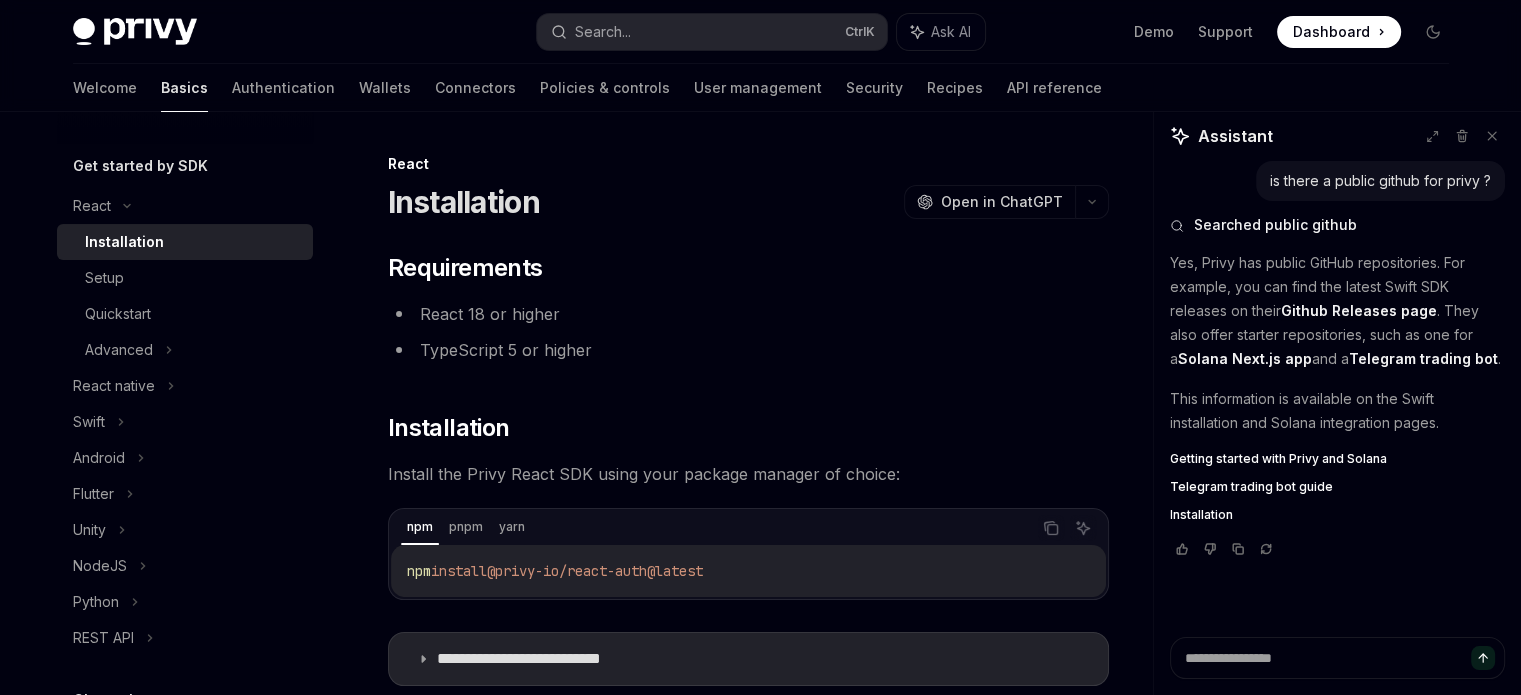 click on "Installation" at bounding box center [124, 242] 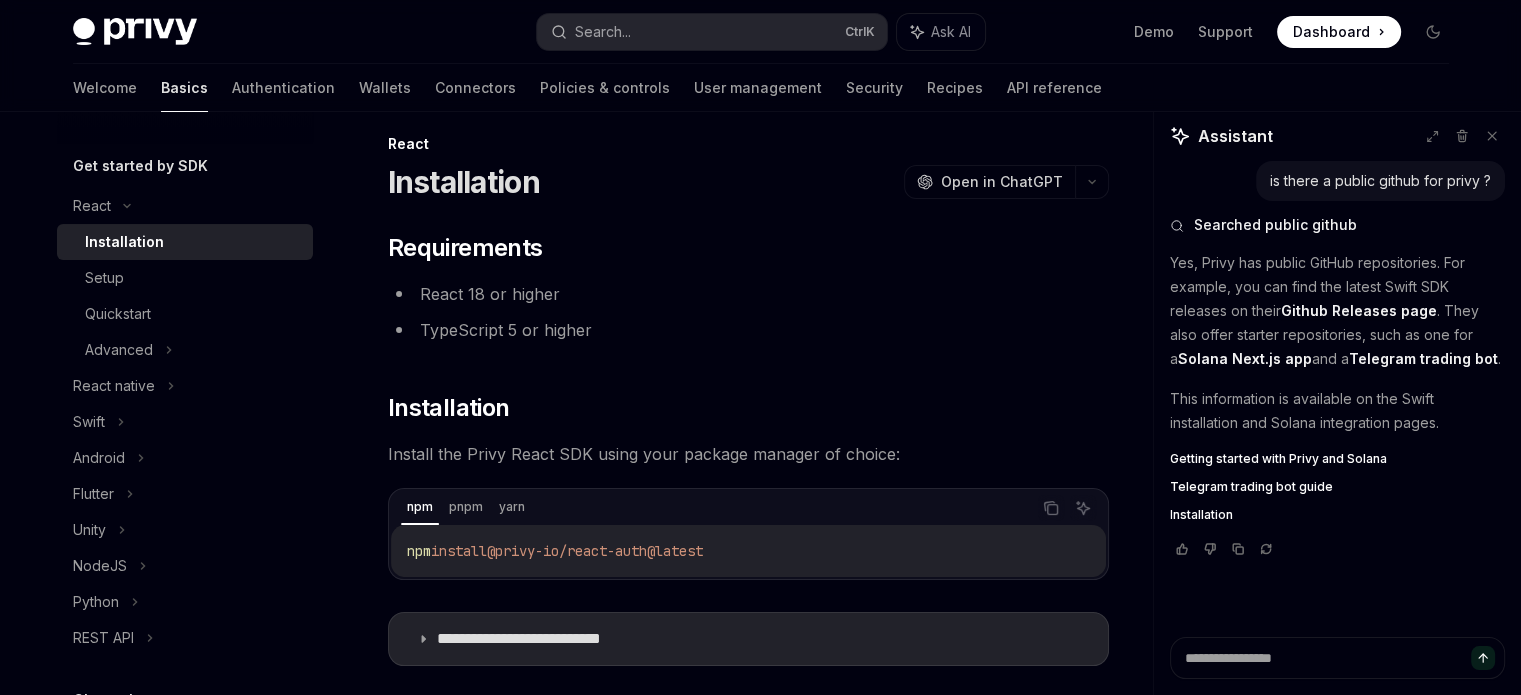 scroll, scrollTop: 0, scrollLeft: 0, axis: both 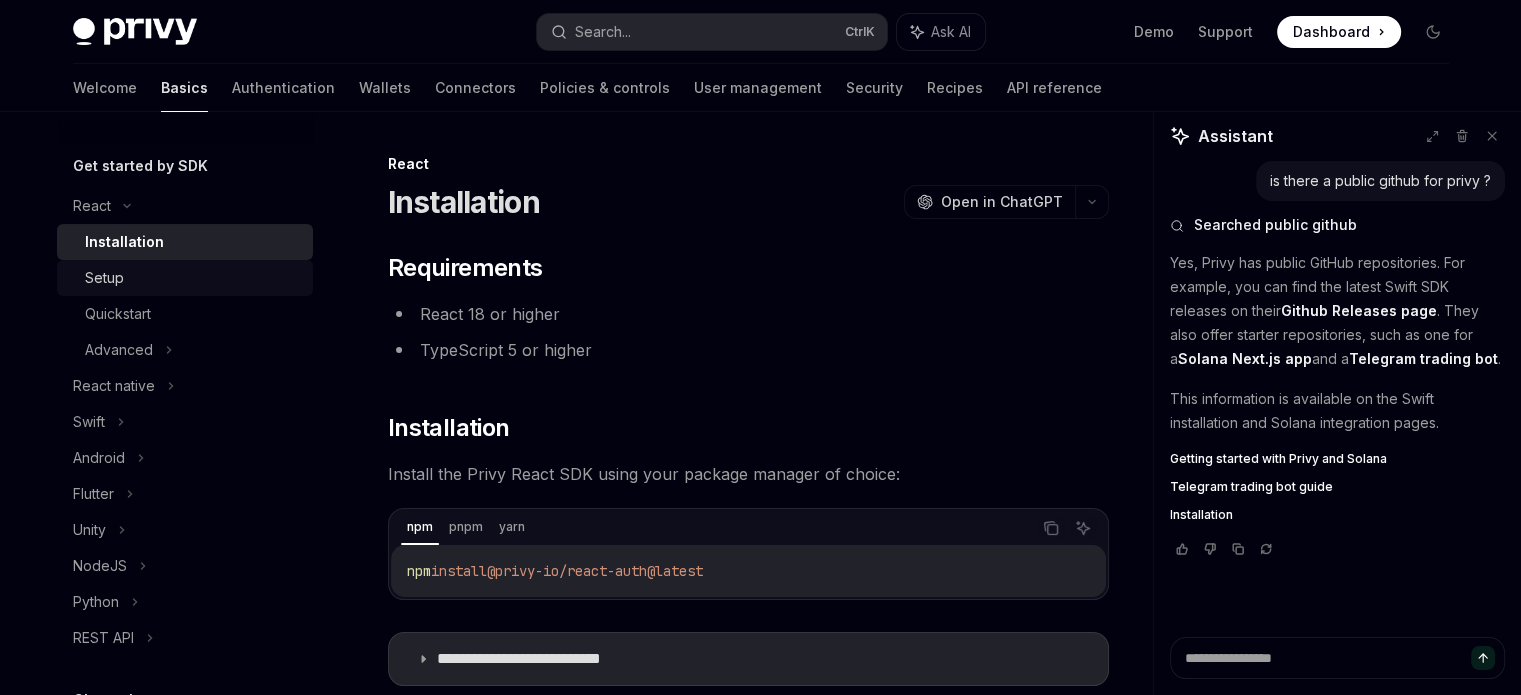 click on "Setup" at bounding box center (104, 278) 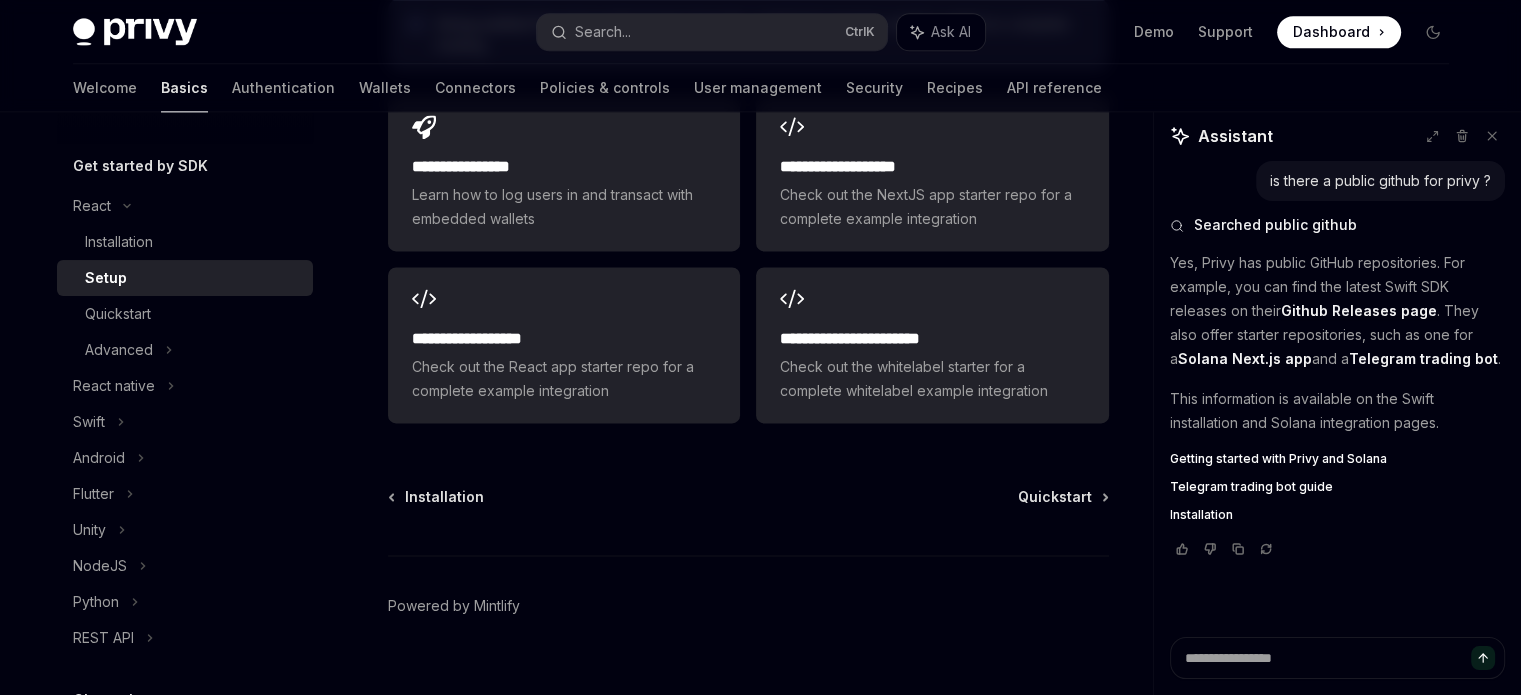 scroll, scrollTop: 2736, scrollLeft: 0, axis: vertical 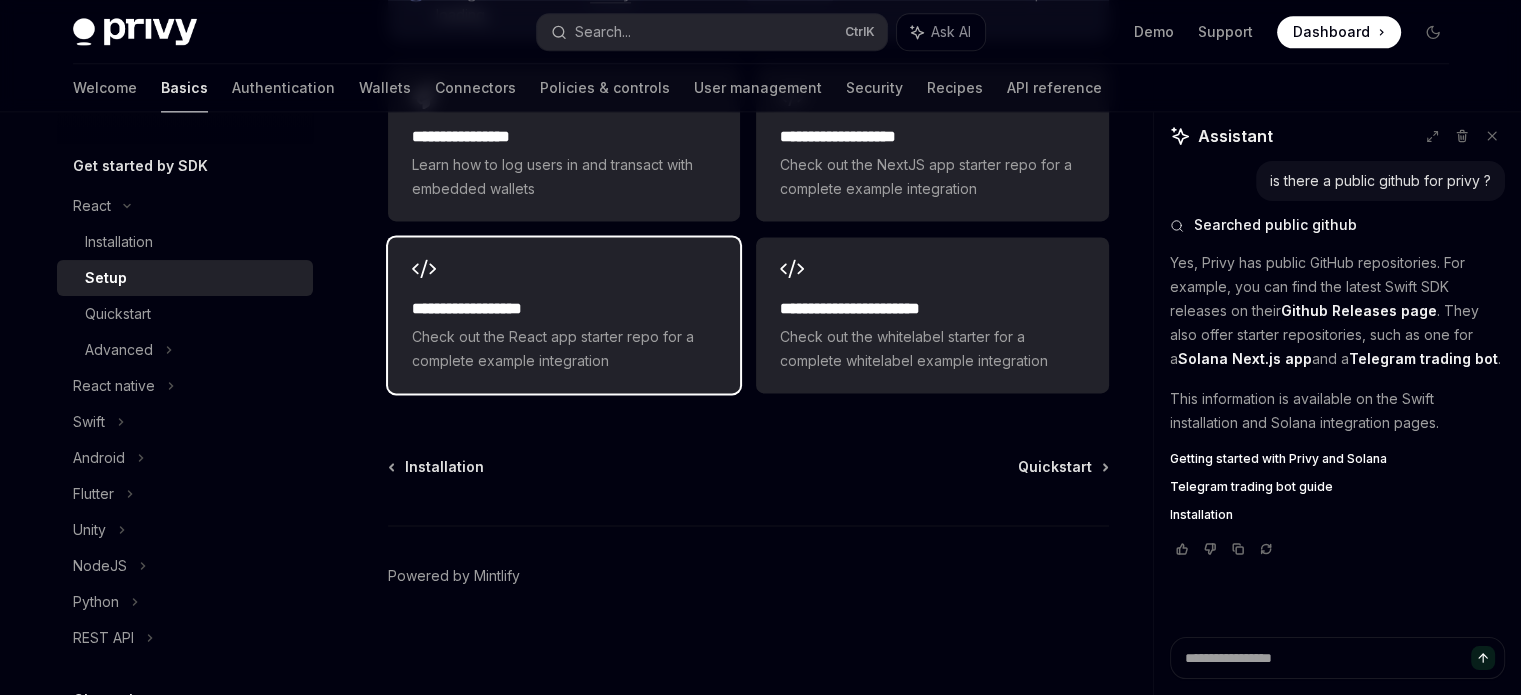 click on "**********" at bounding box center (564, 309) 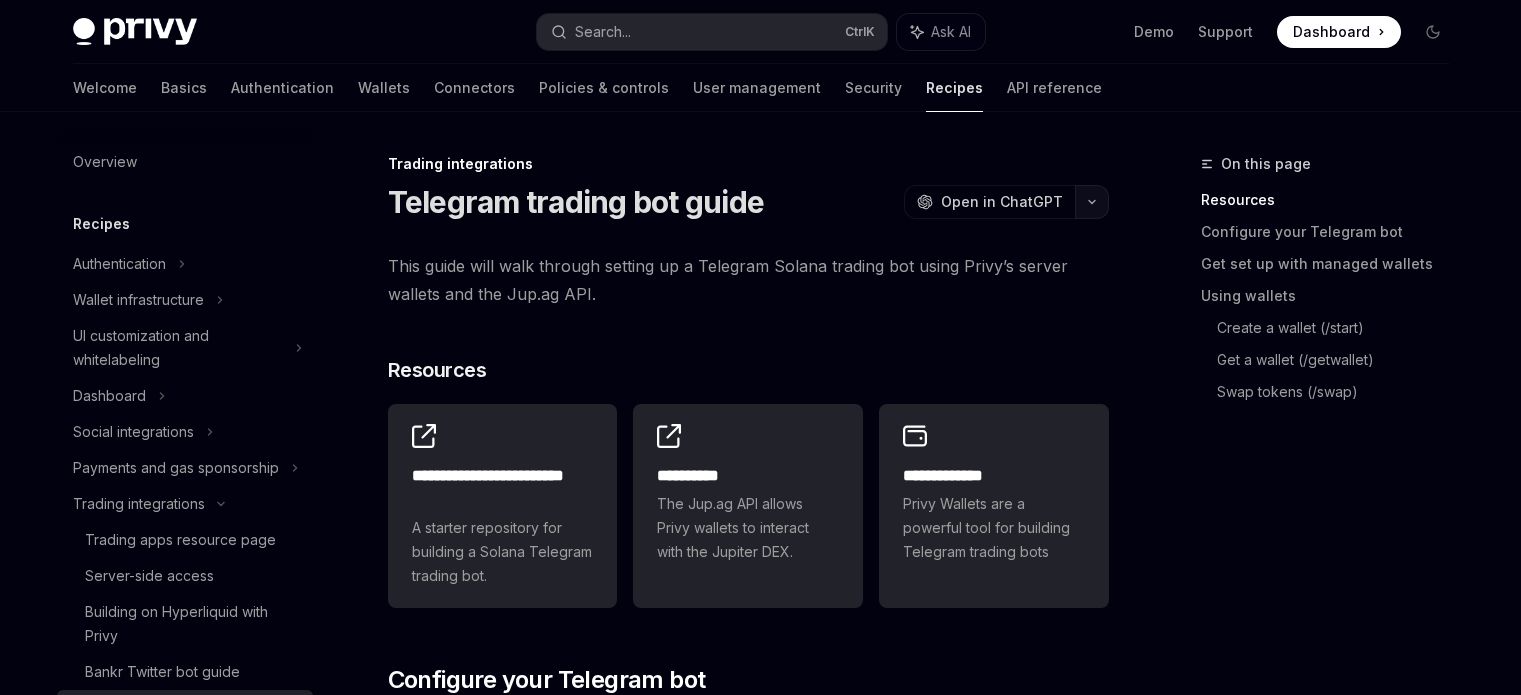 scroll, scrollTop: 0, scrollLeft: 0, axis: both 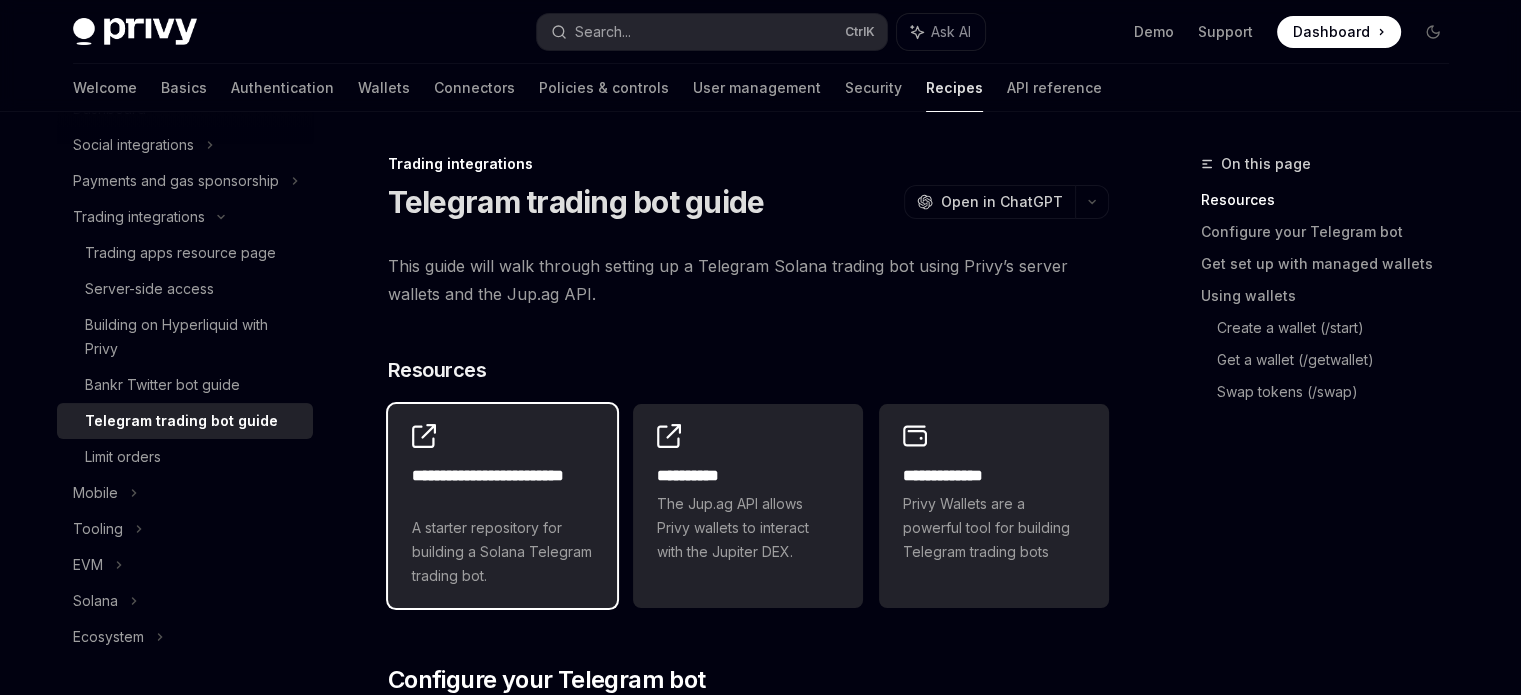 click on "**********" at bounding box center [503, 488] 